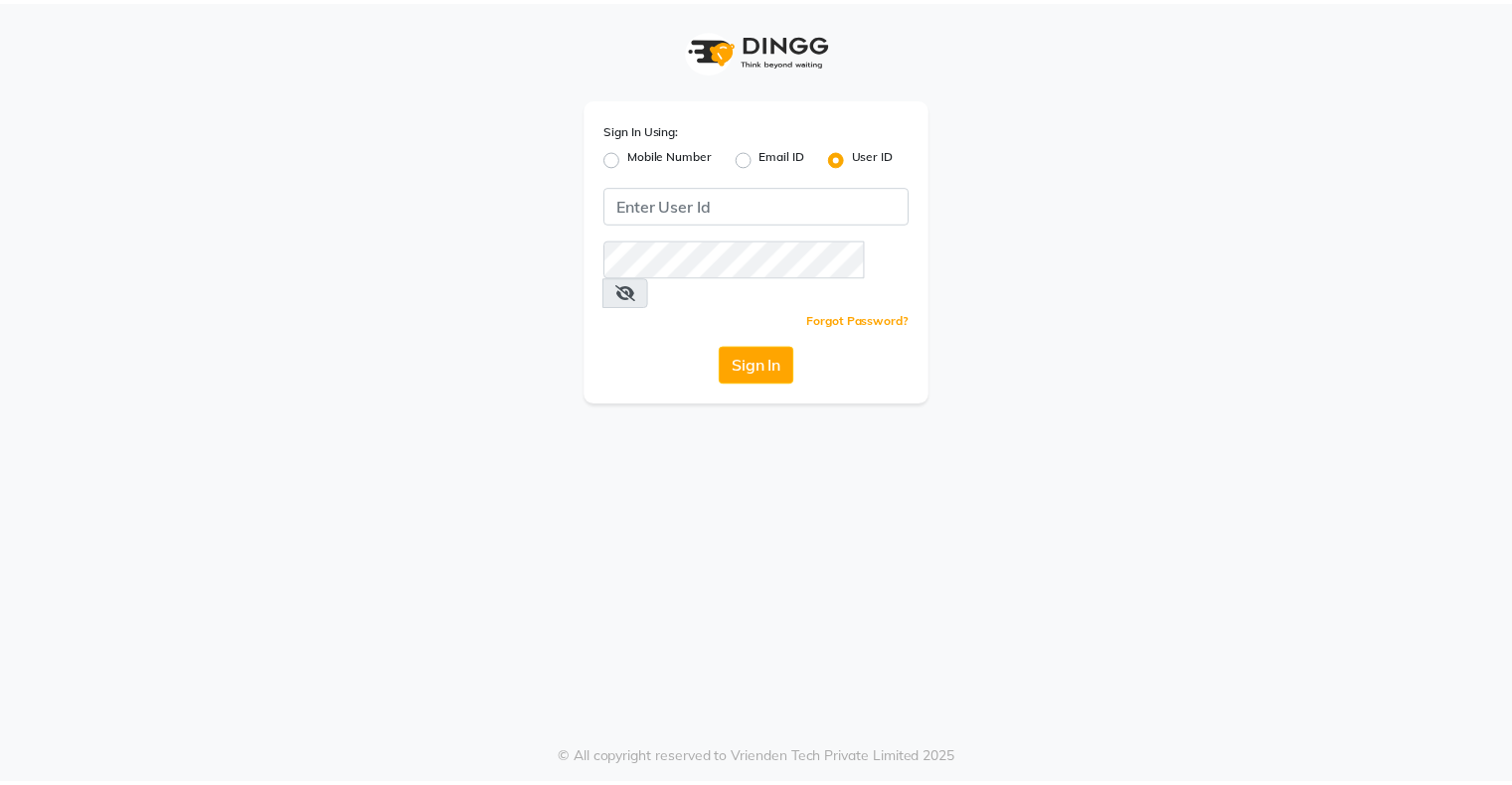 scroll, scrollTop: 0, scrollLeft: 0, axis: both 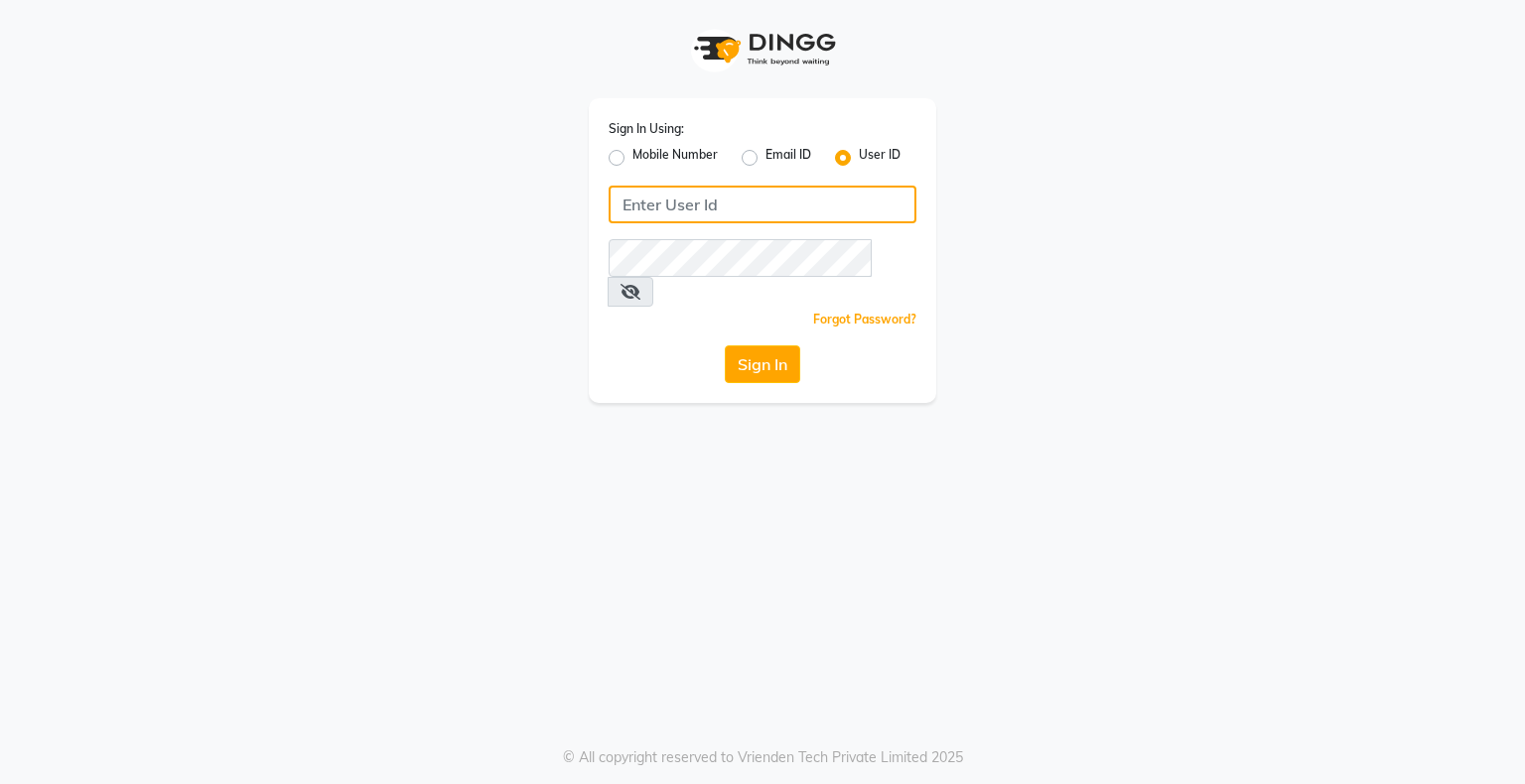 type on "ishasalon" 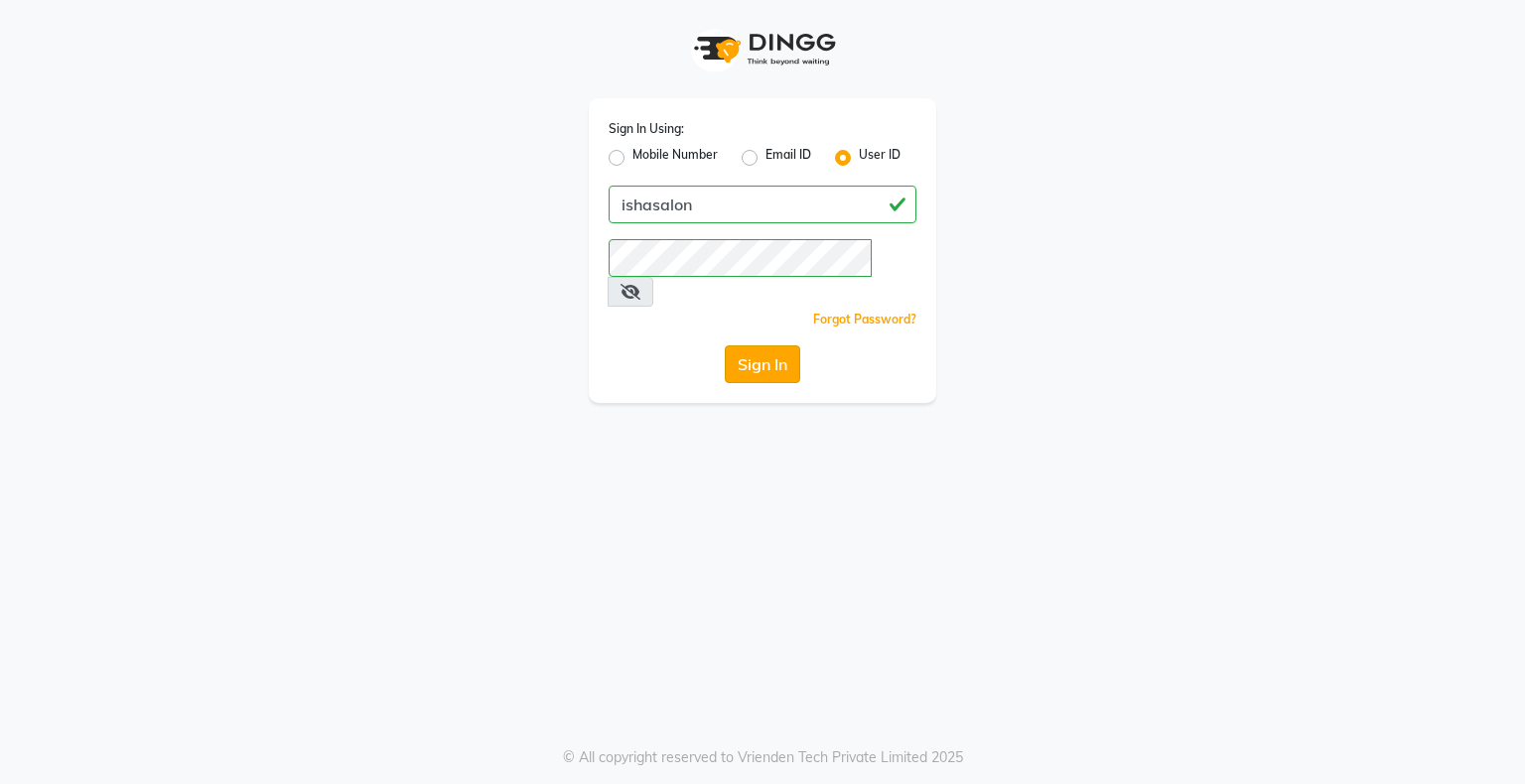 drag, startPoint x: 0, startPoint y: 0, endPoint x: 767, endPoint y: 337, distance: 837.76966 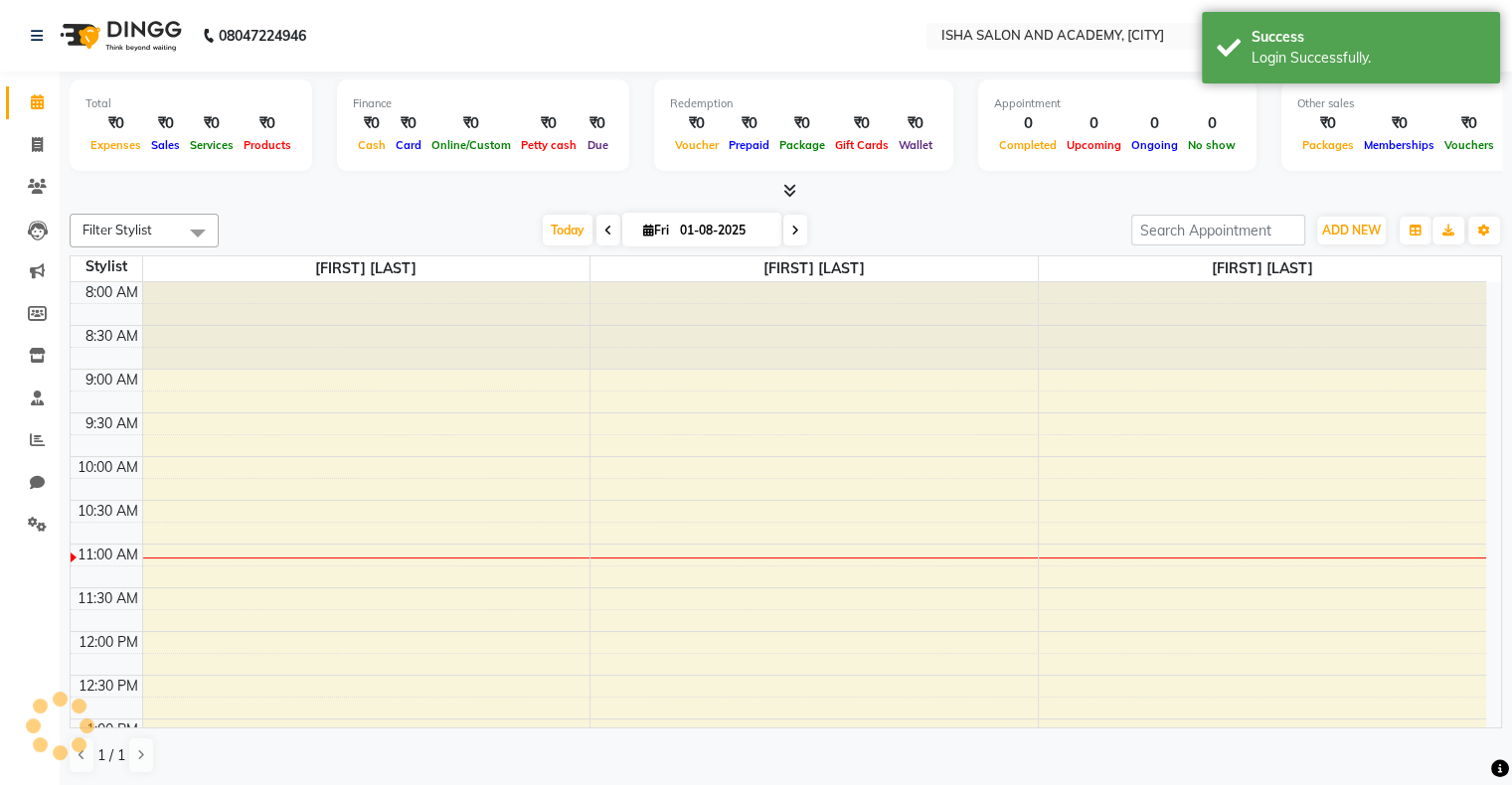scroll, scrollTop: 0, scrollLeft: 0, axis: both 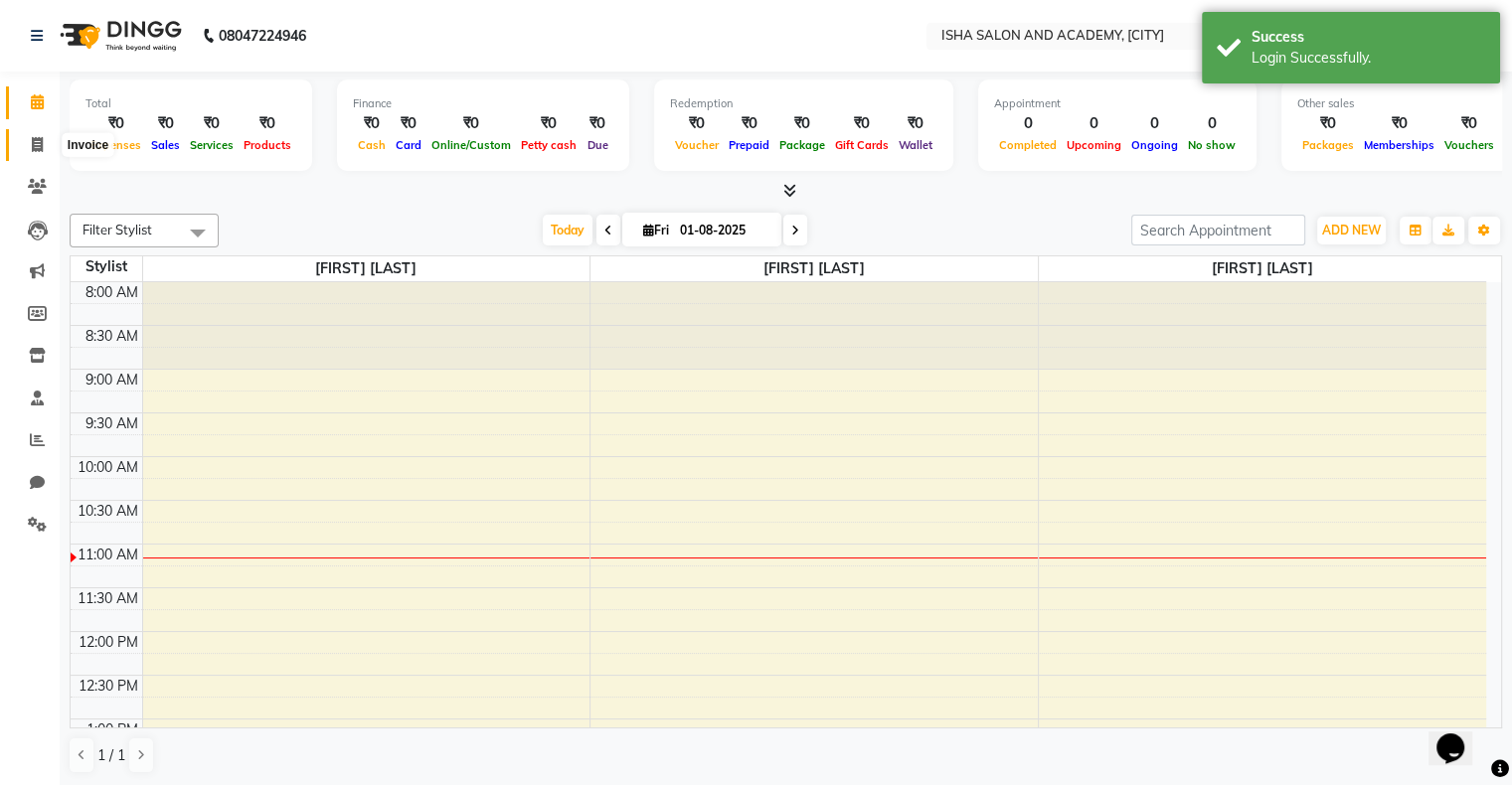 click 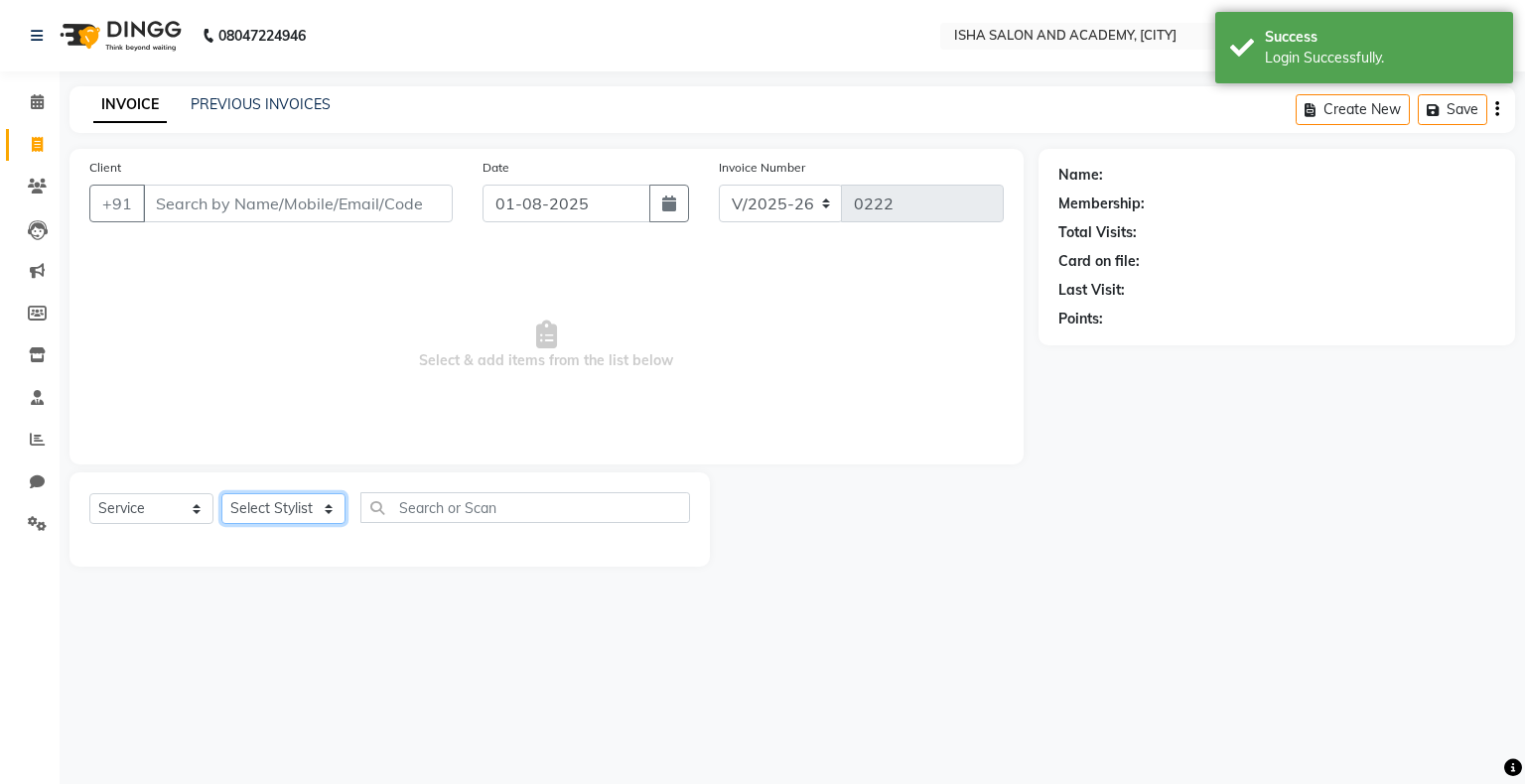 click on "Select Stylist [FIRST] [LAST] [FIRST] [LAST] [FIRST] [LAST]" 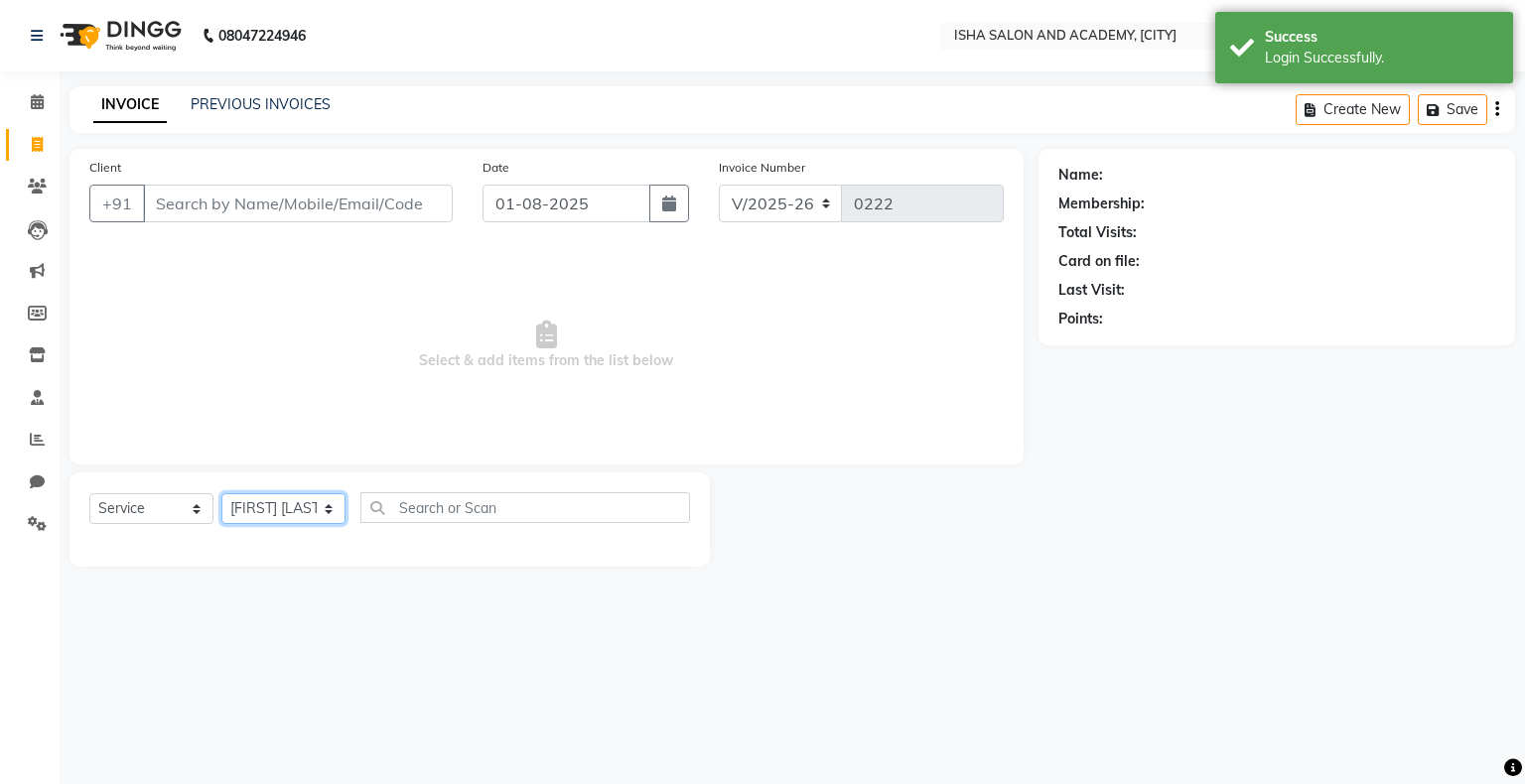 click on "Select Stylist [FIRST] [LAST] [FIRST] [LAST] [FIRST] [LAST]" 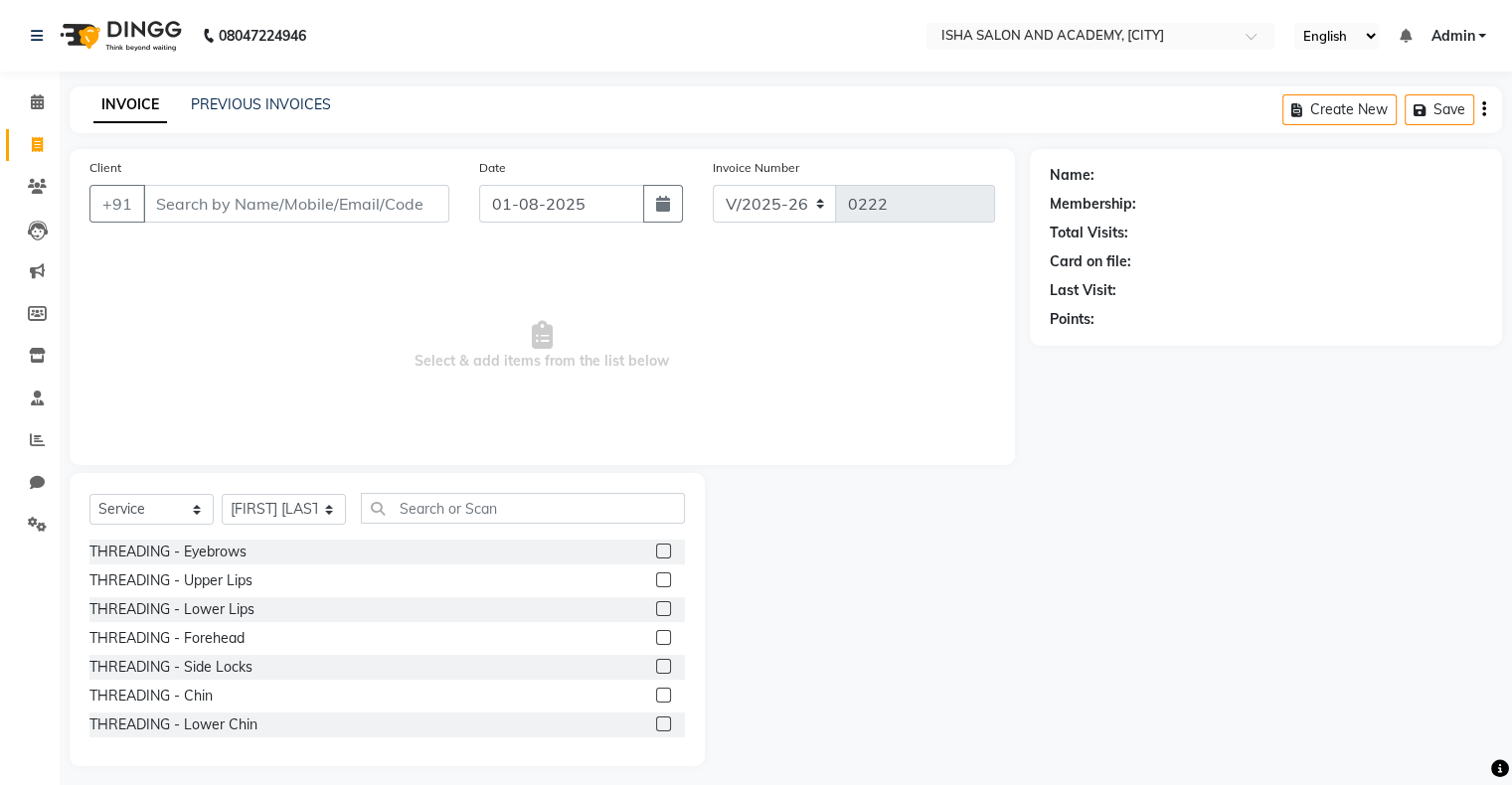 click 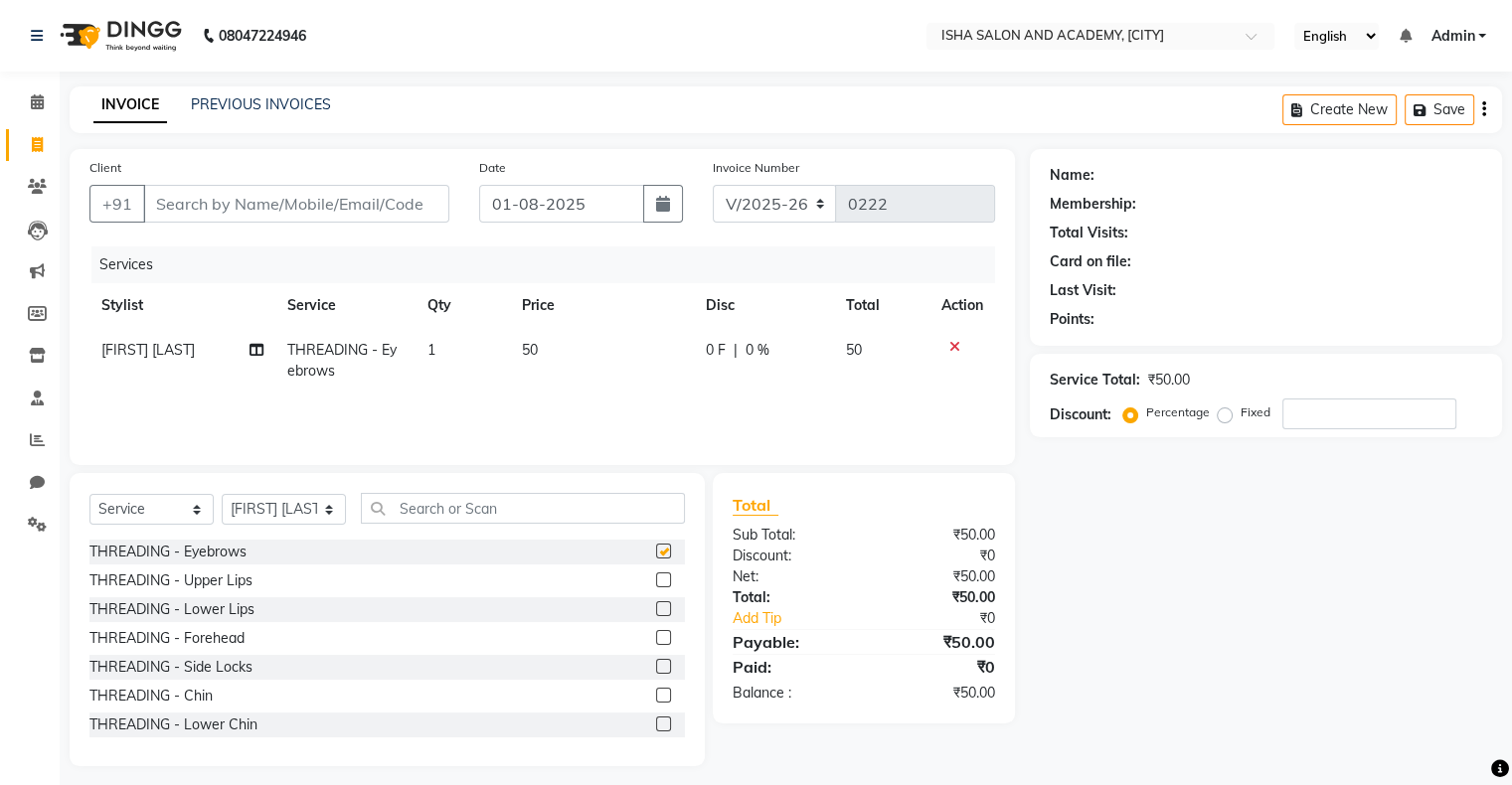 checkbox on "false" 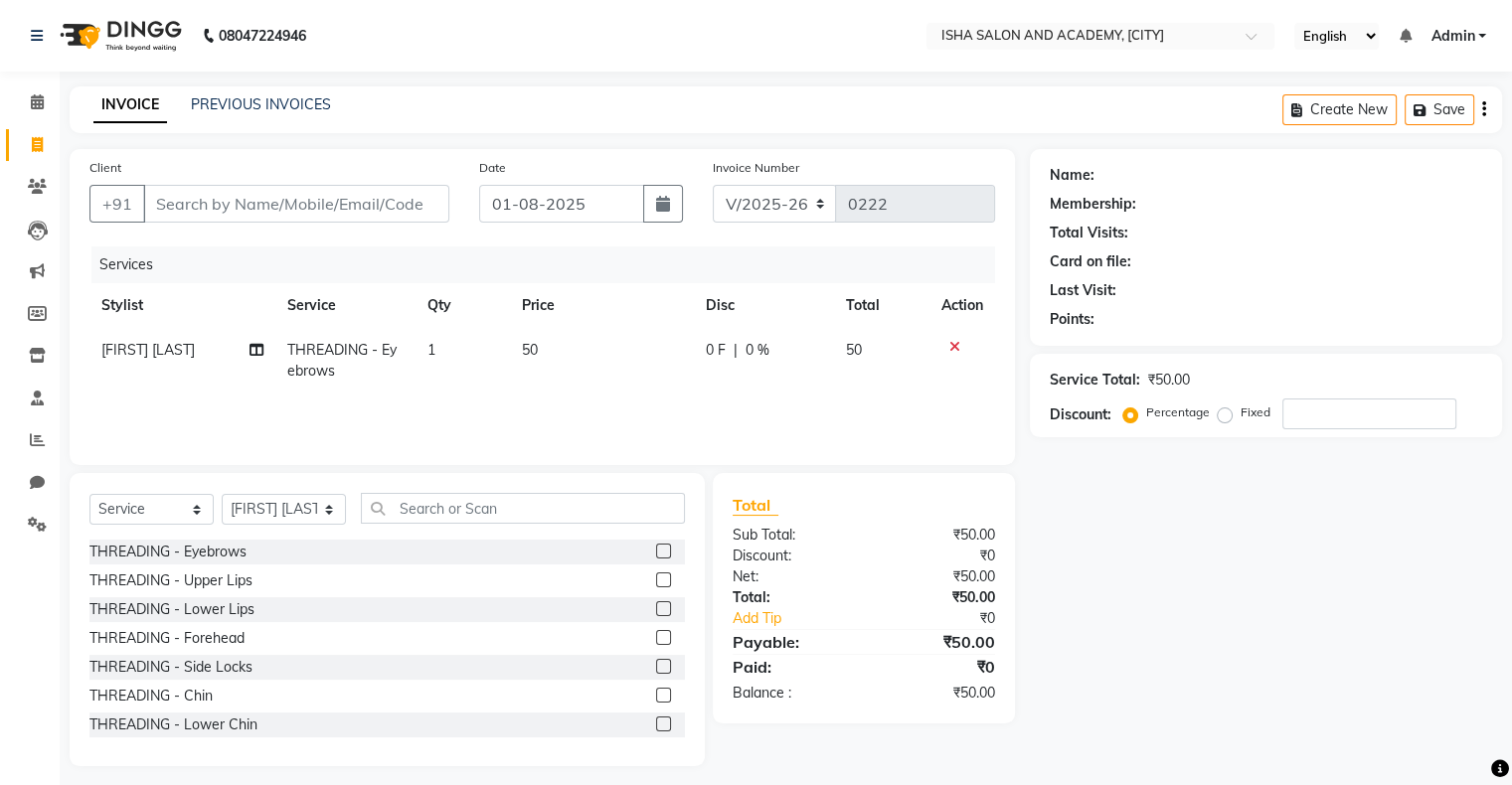 click 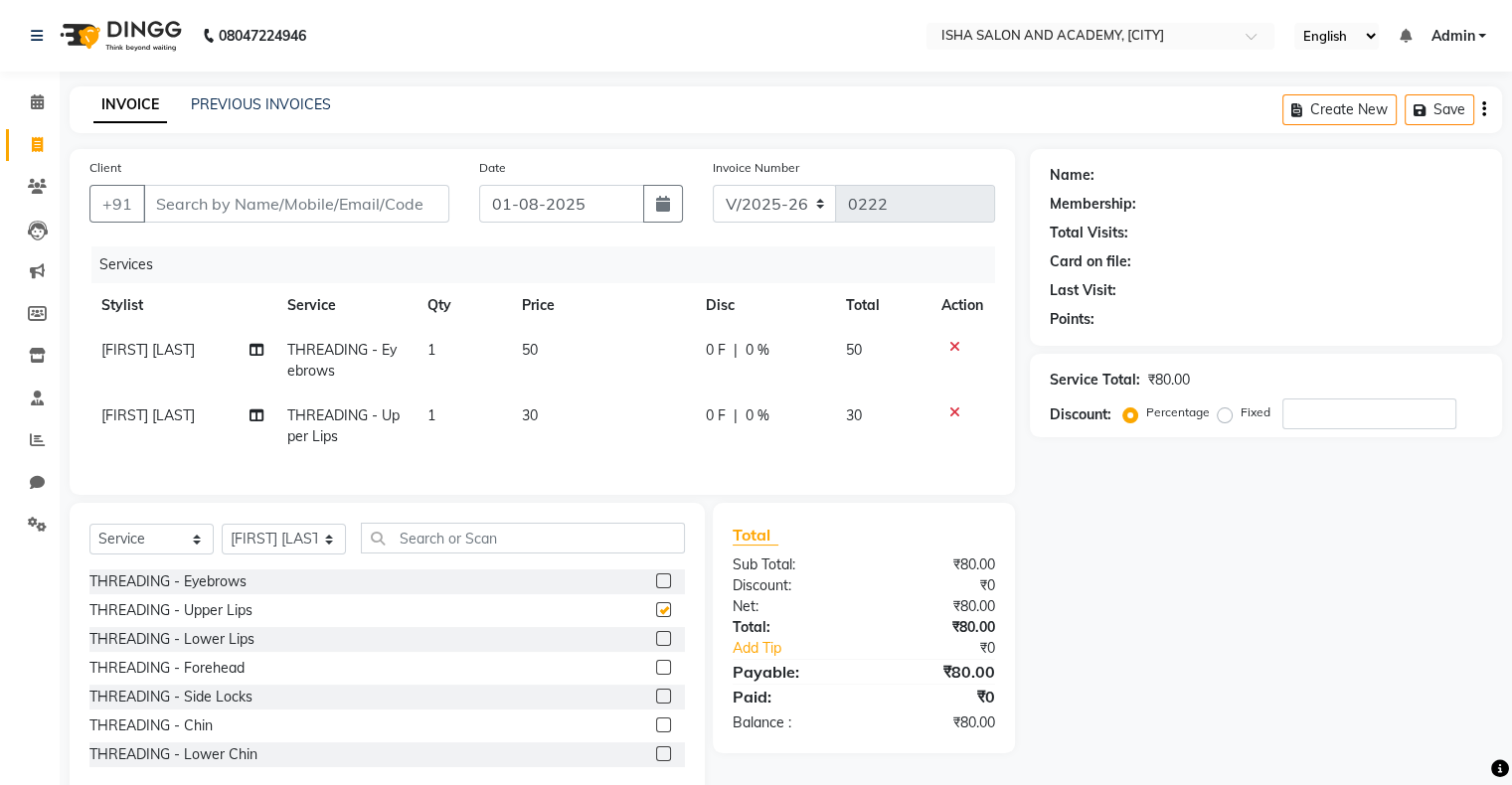 checkbox on "false" 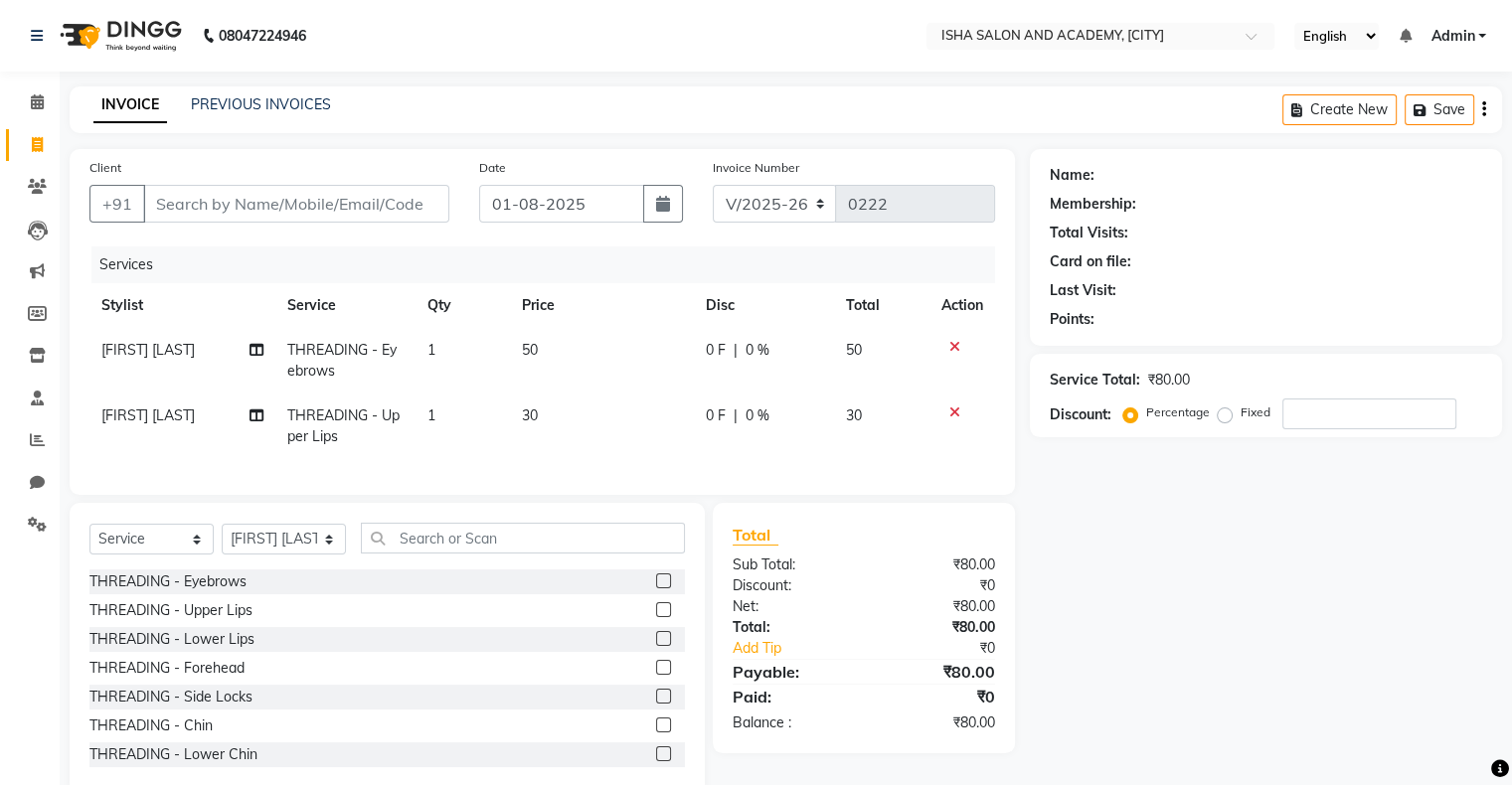 click 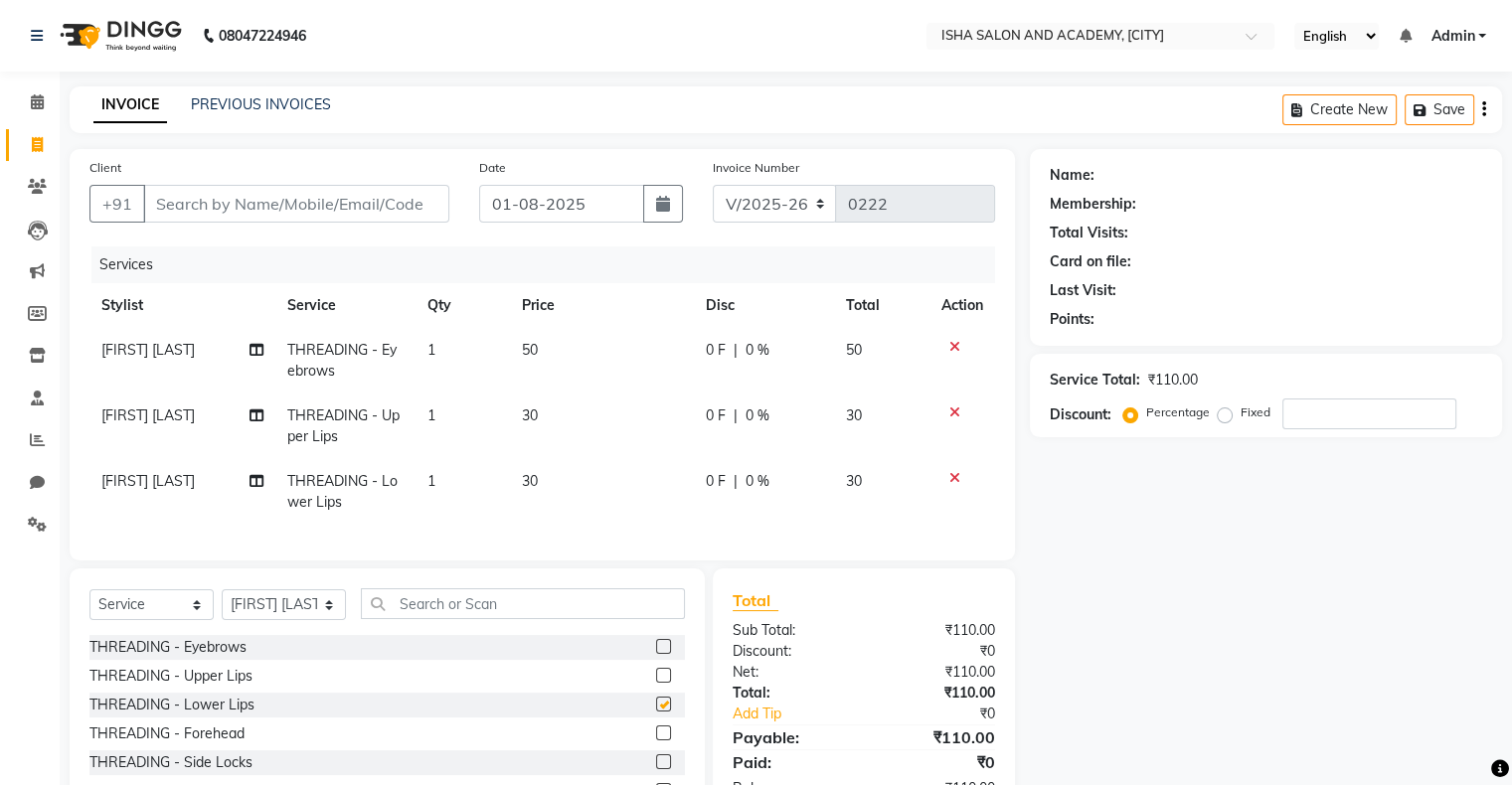 checkbox on "false" 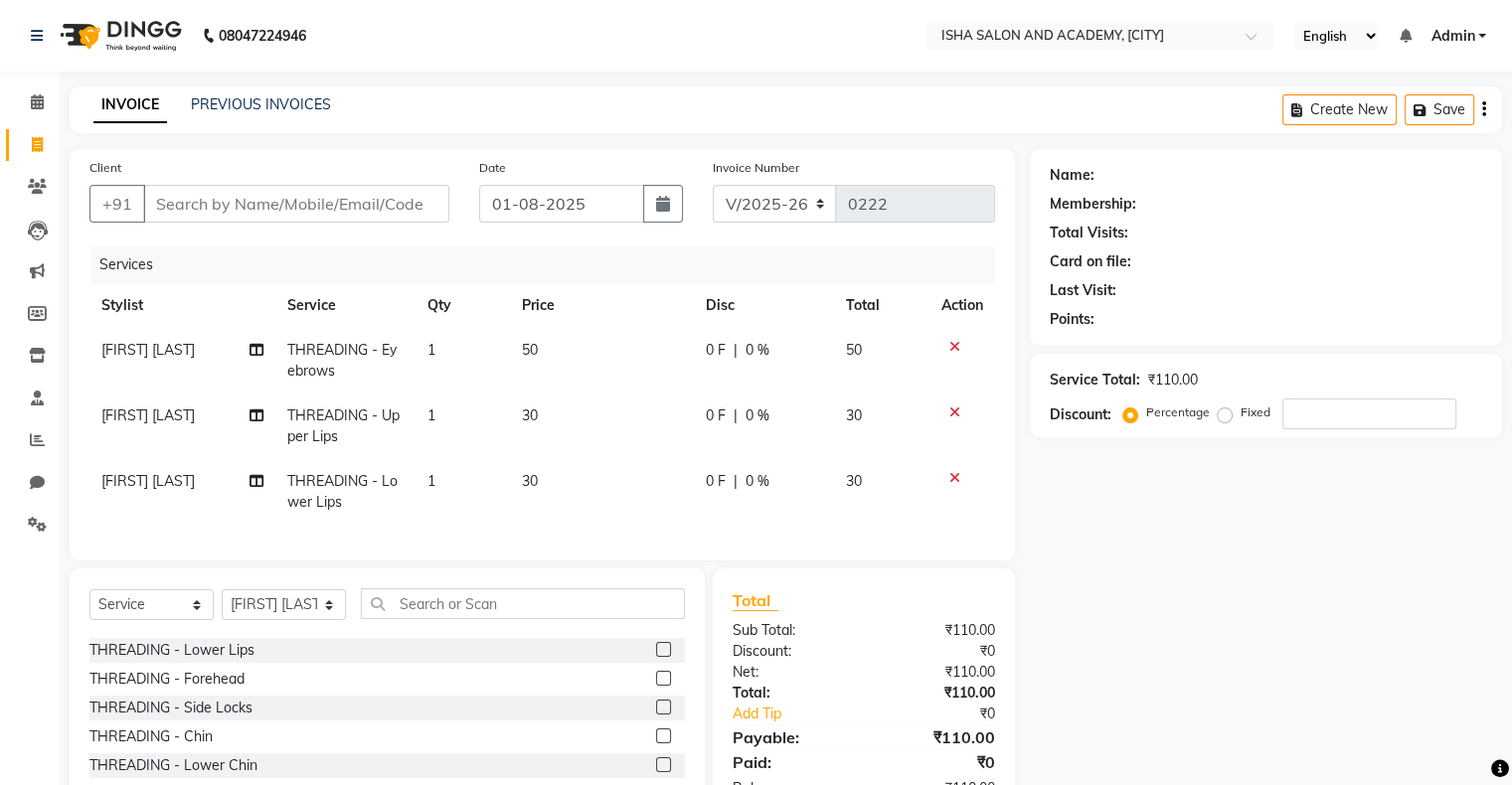 scroll, scrollTop: 56, scrollLeft: 0, axis: vertical 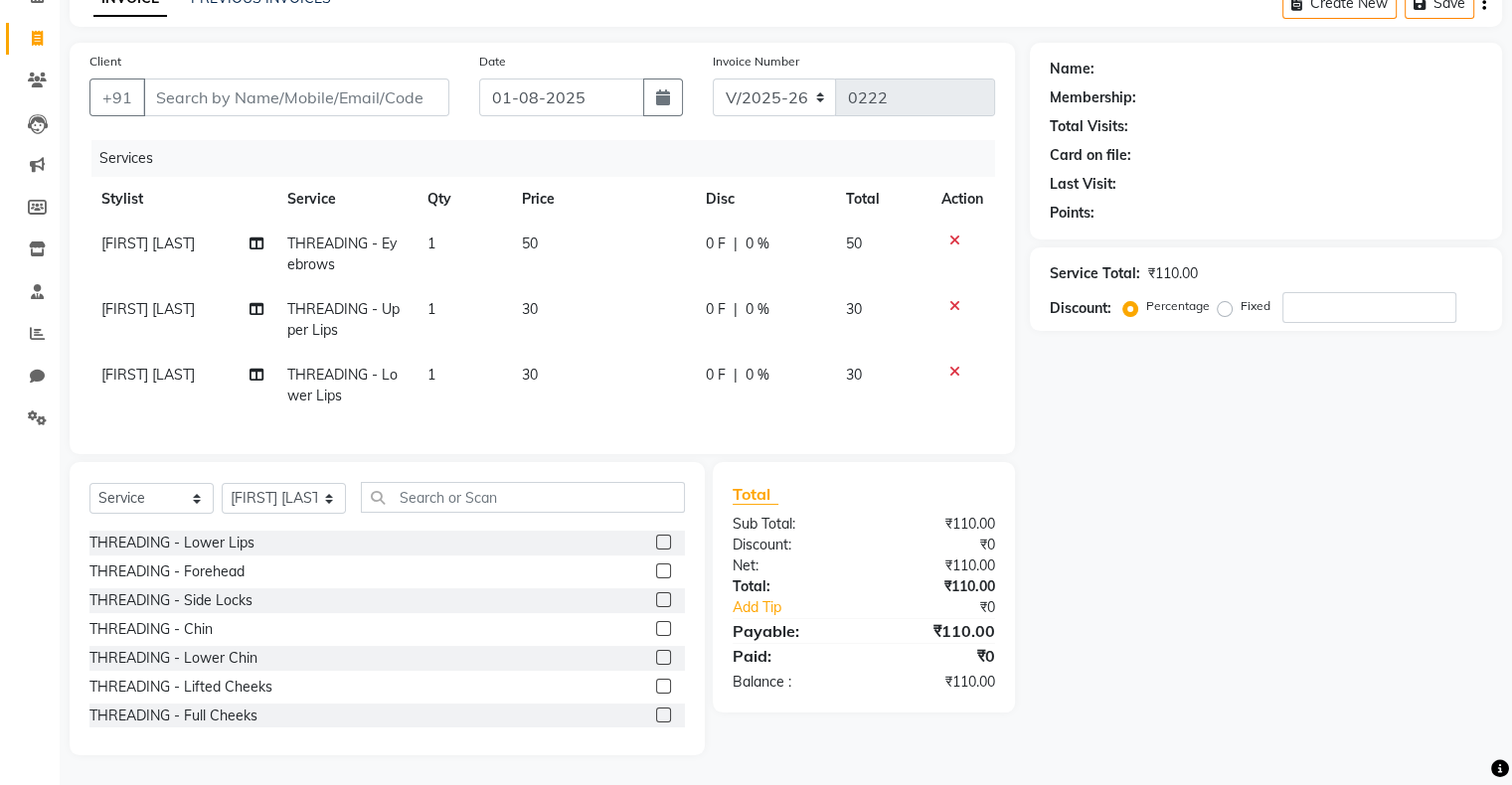 click 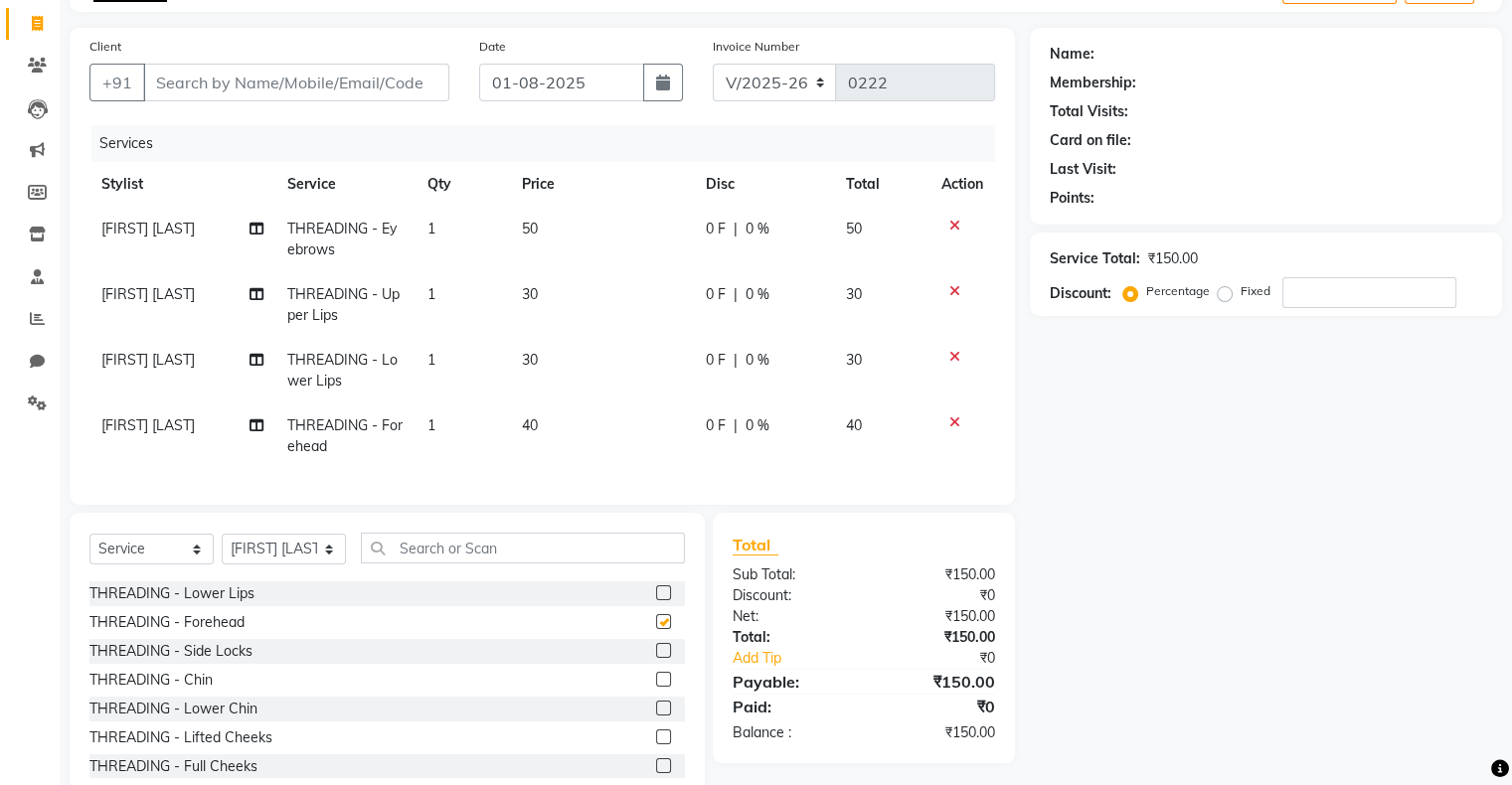 checkbox on "false" 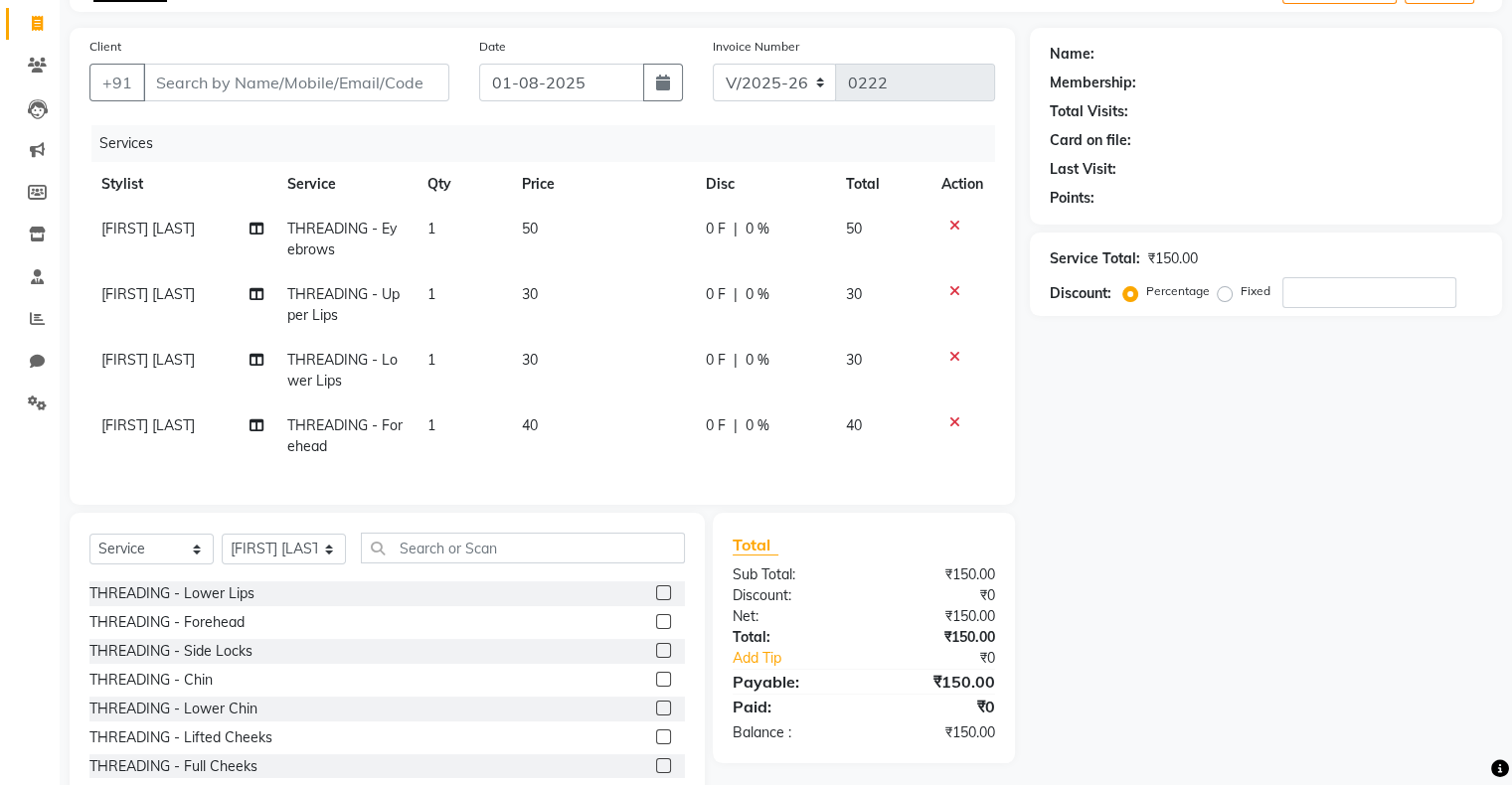click 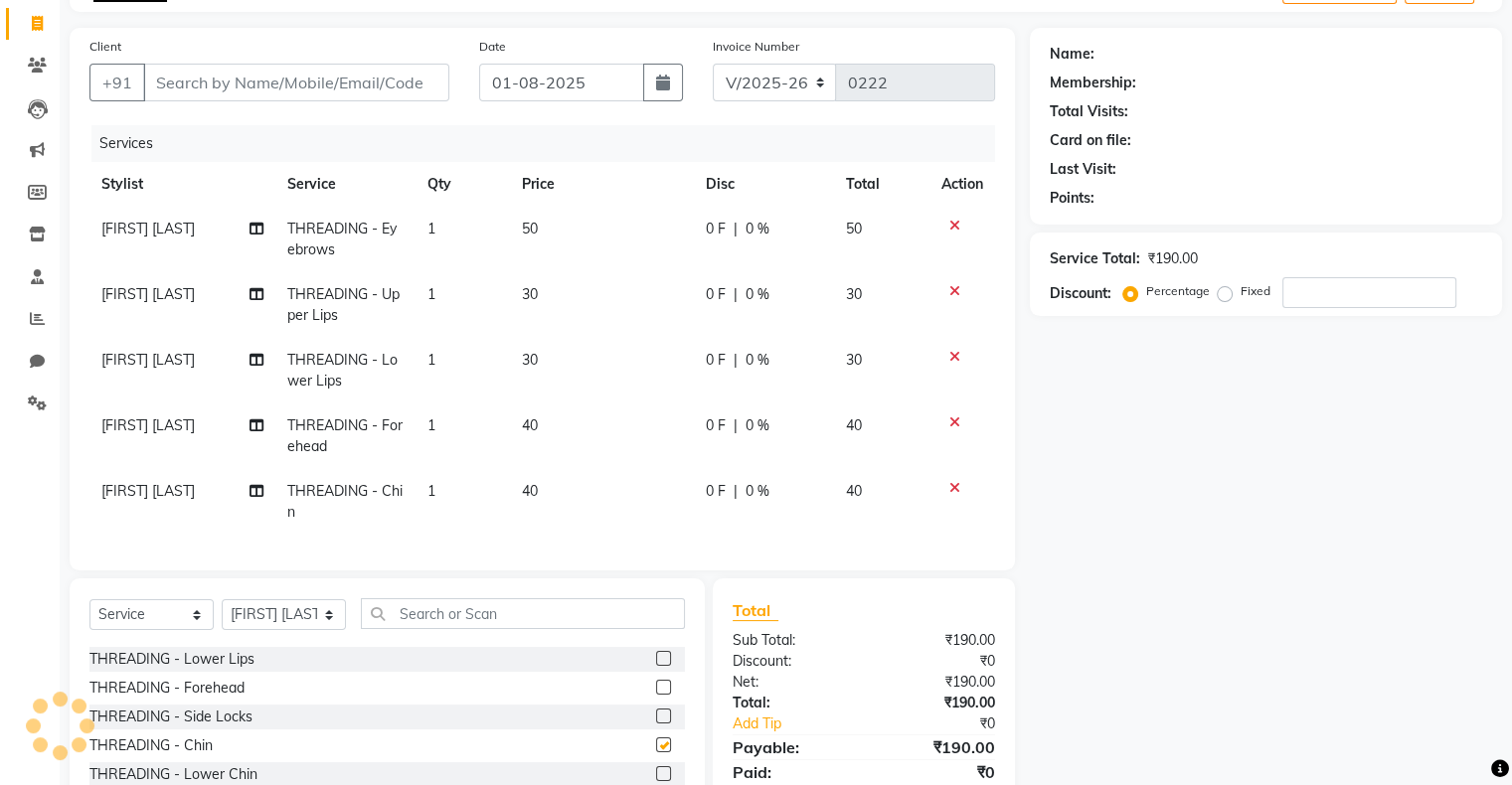 checkbox on "false" 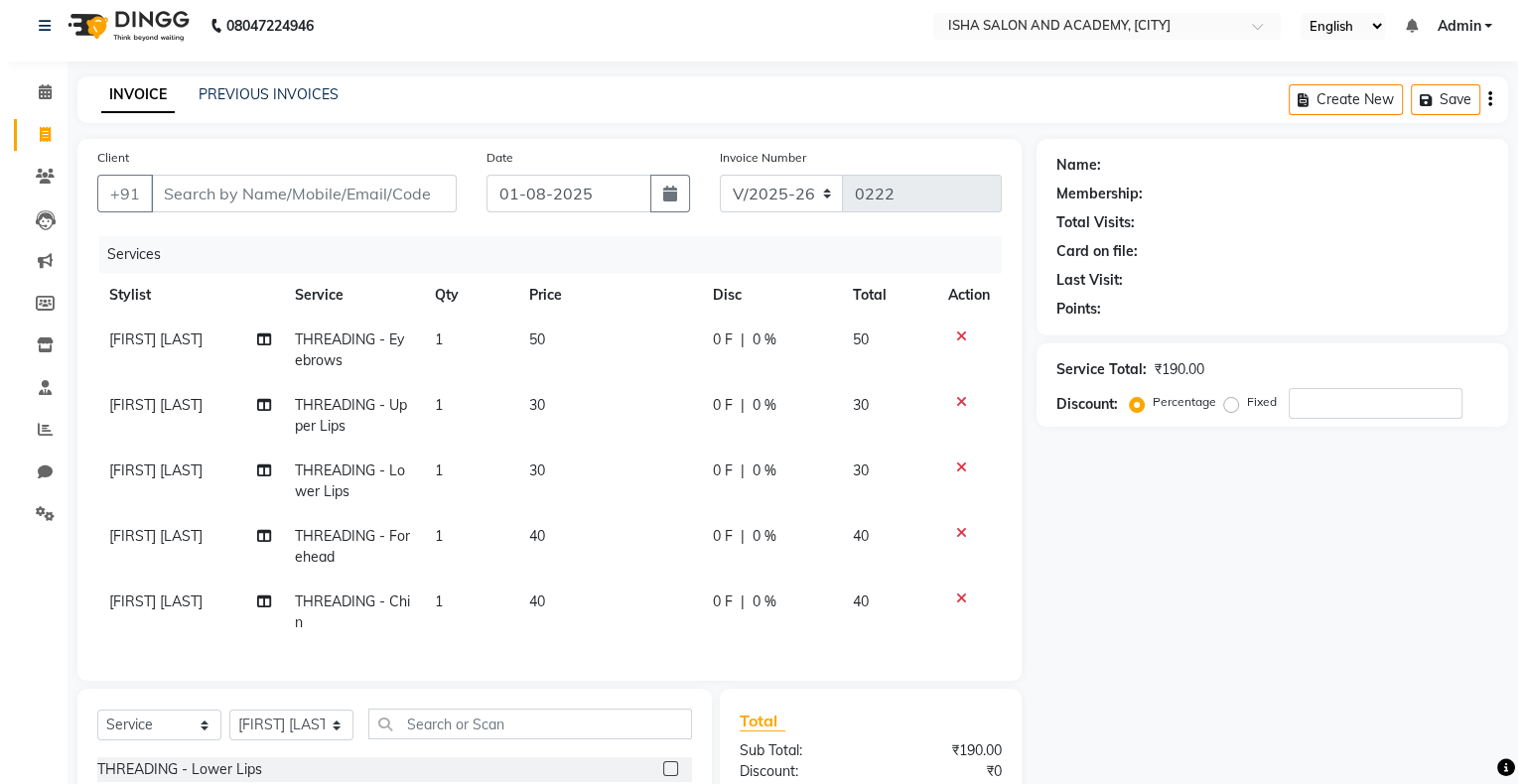 scroll, scrollTop: 0, scrollLeft: 0, axis: both 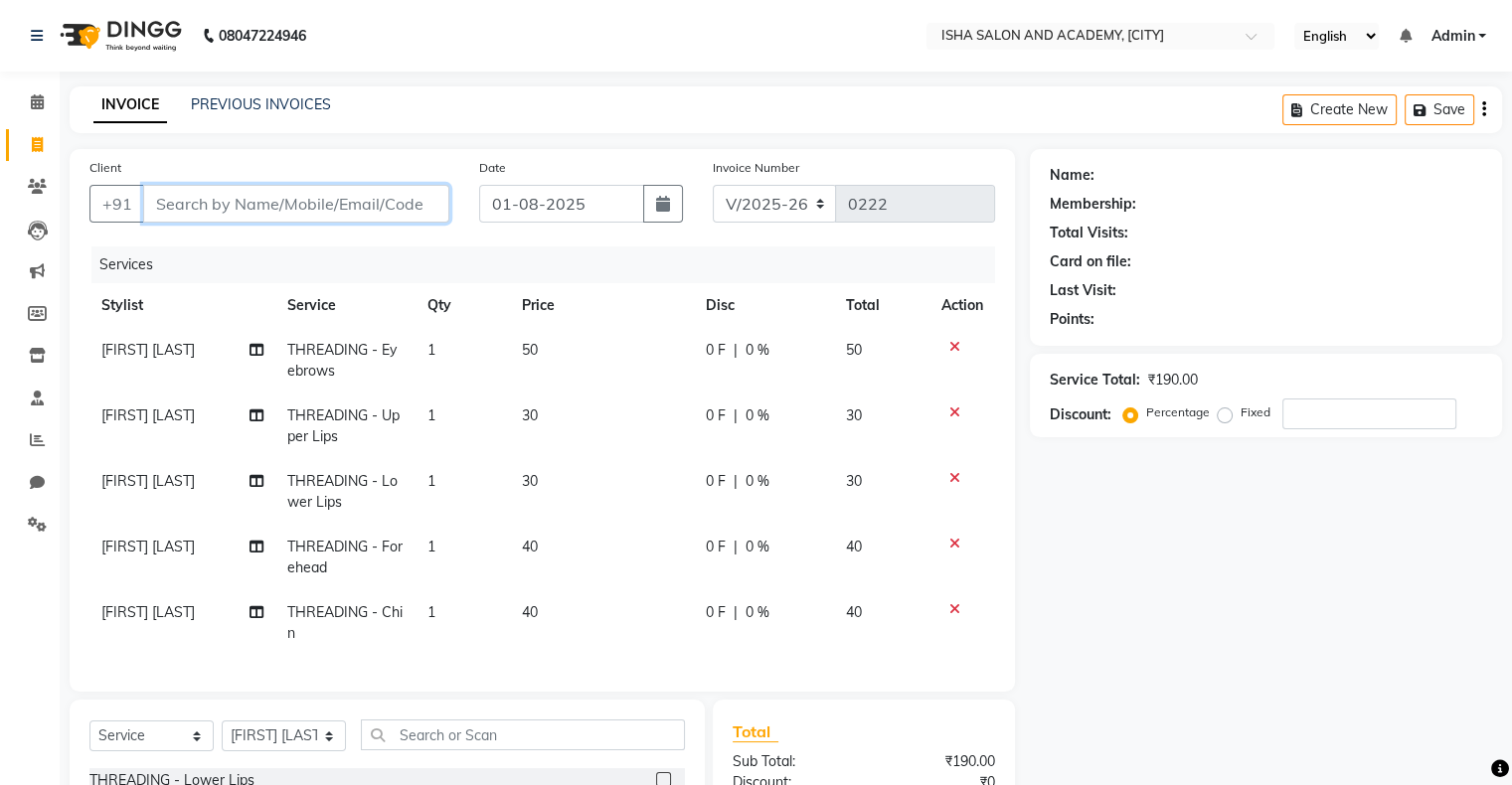 click on "Client" at bounding box center (296, 204) 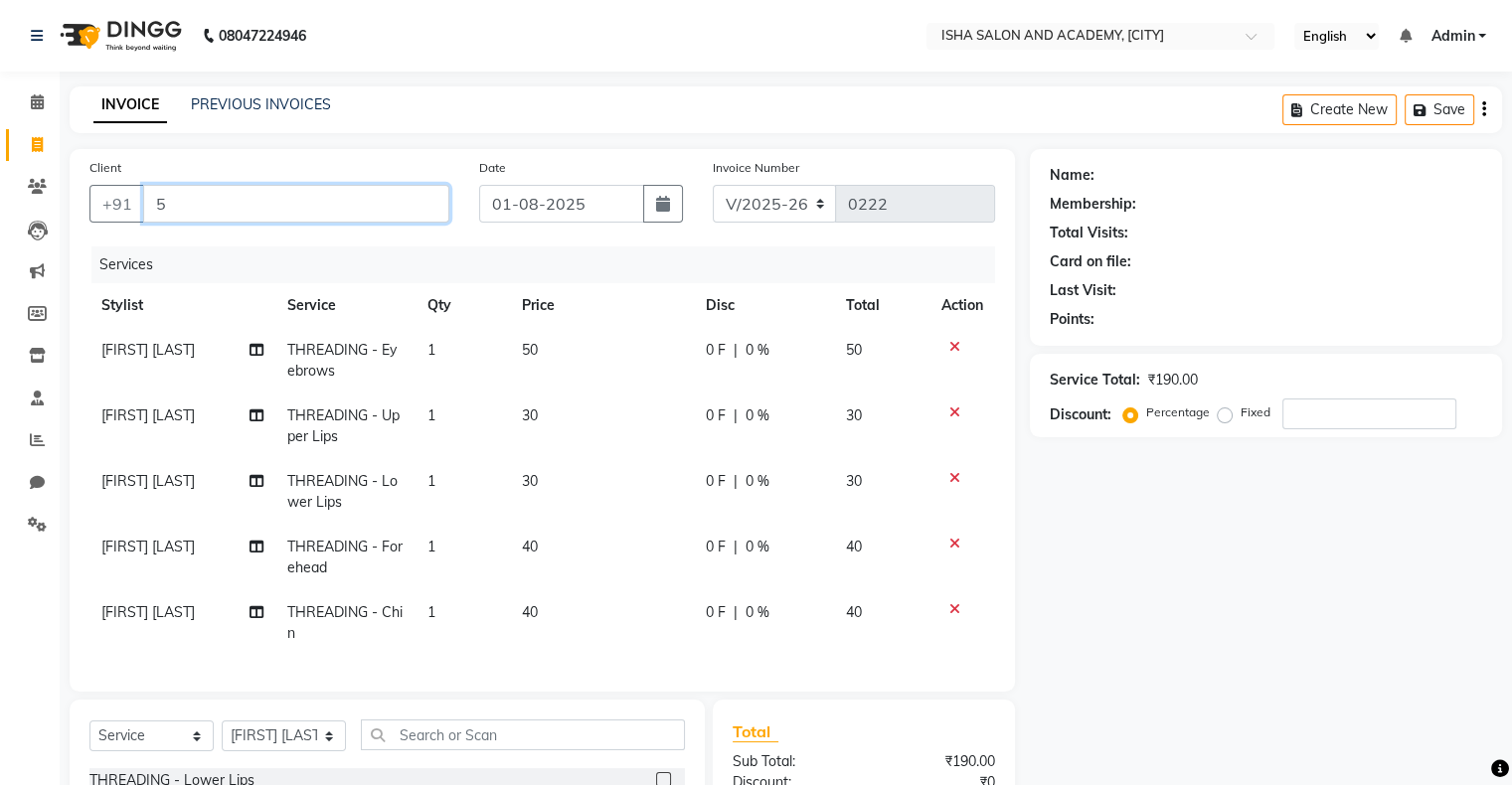 type on "0" 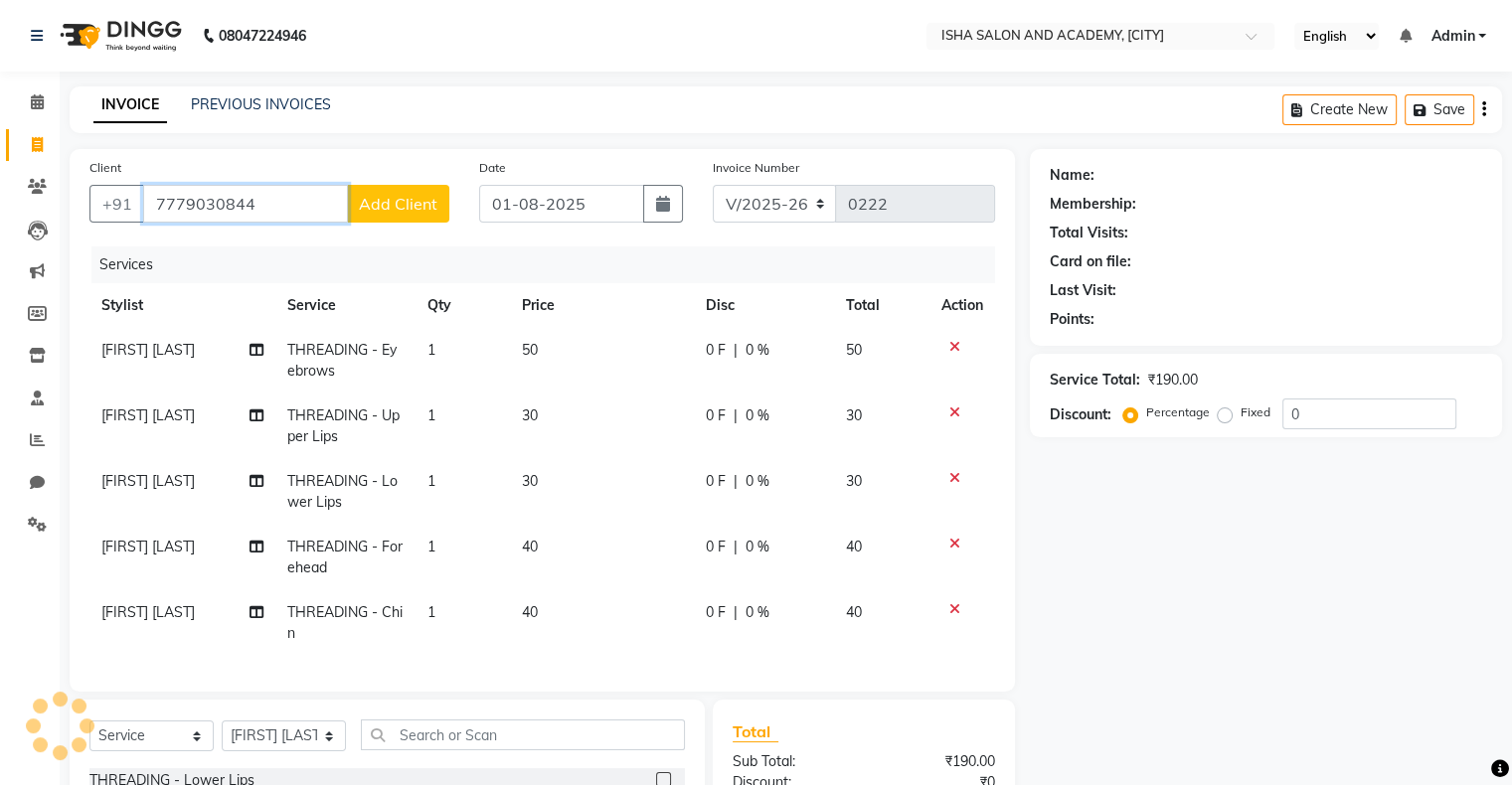 type on "7779030844" 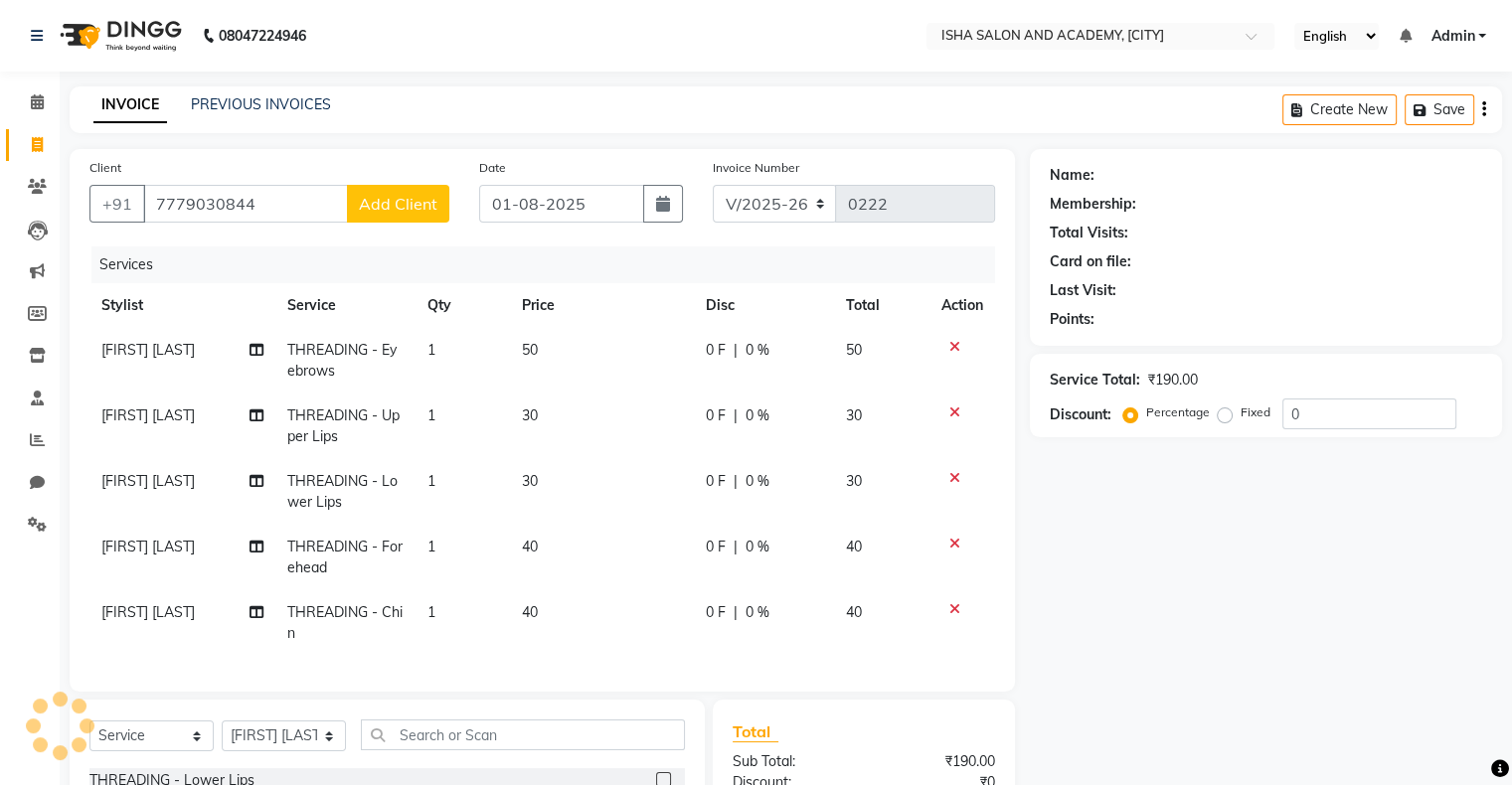 click on "Add Client" 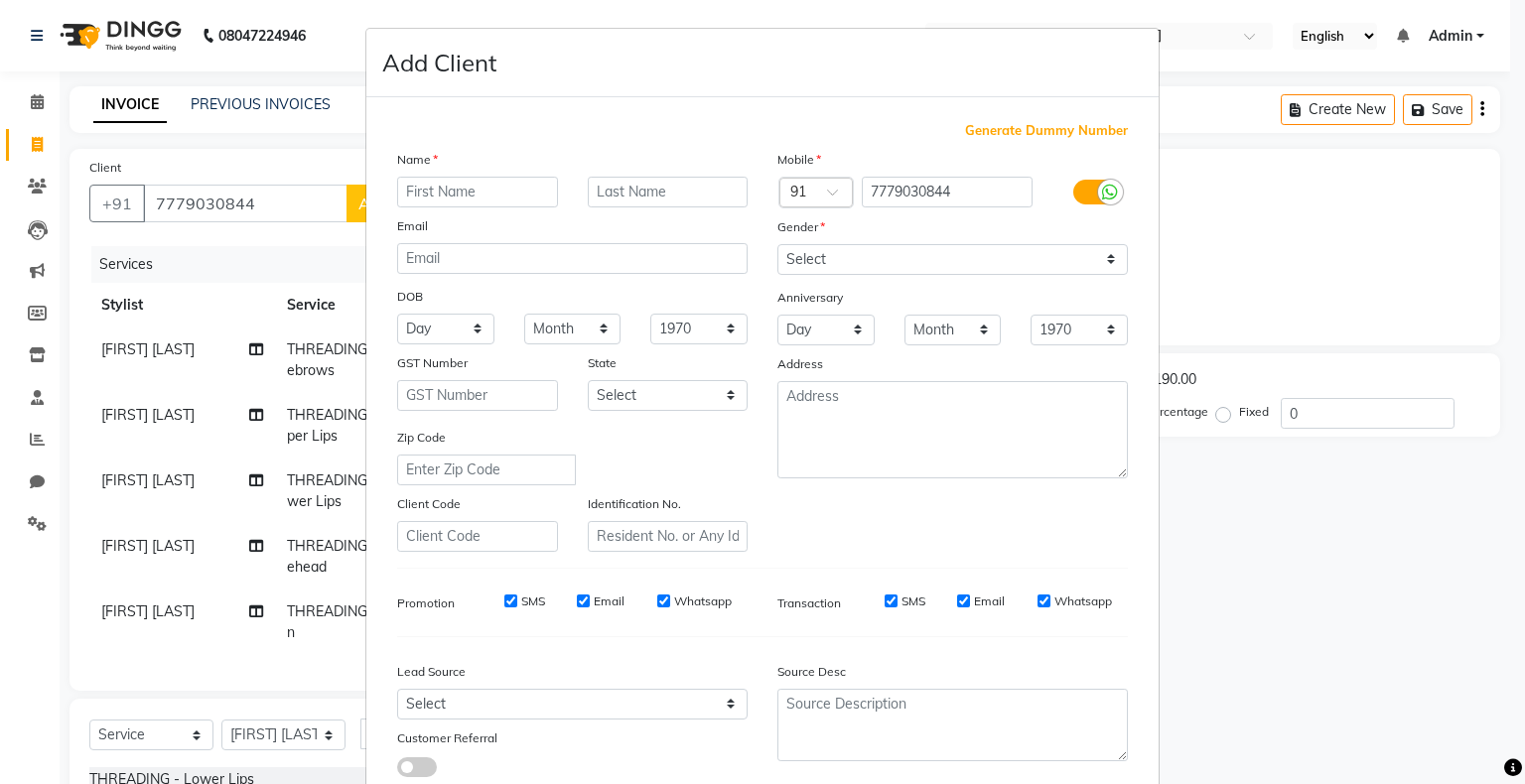 click at bounding box center [478, 192] 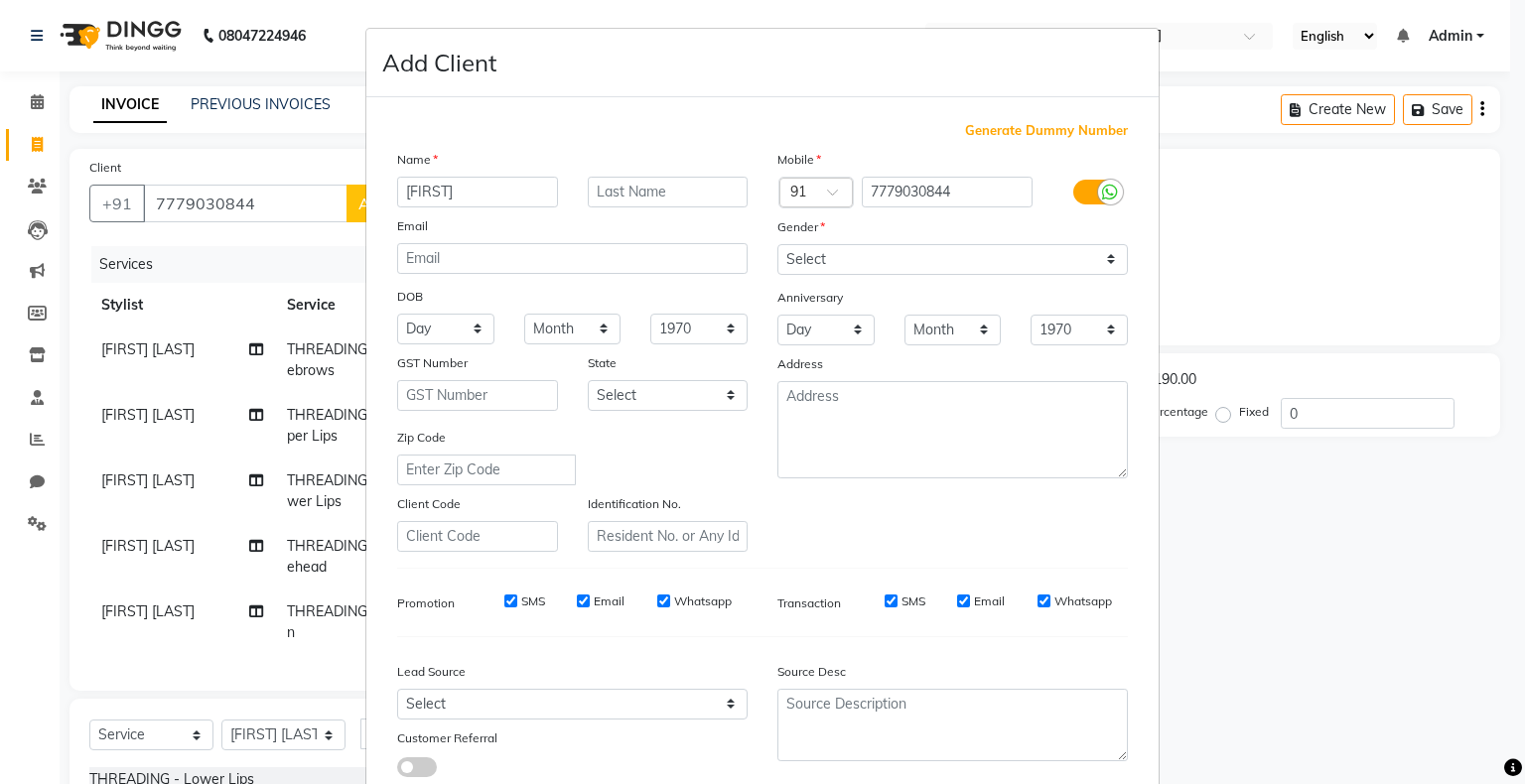 type on "[FIRST]" 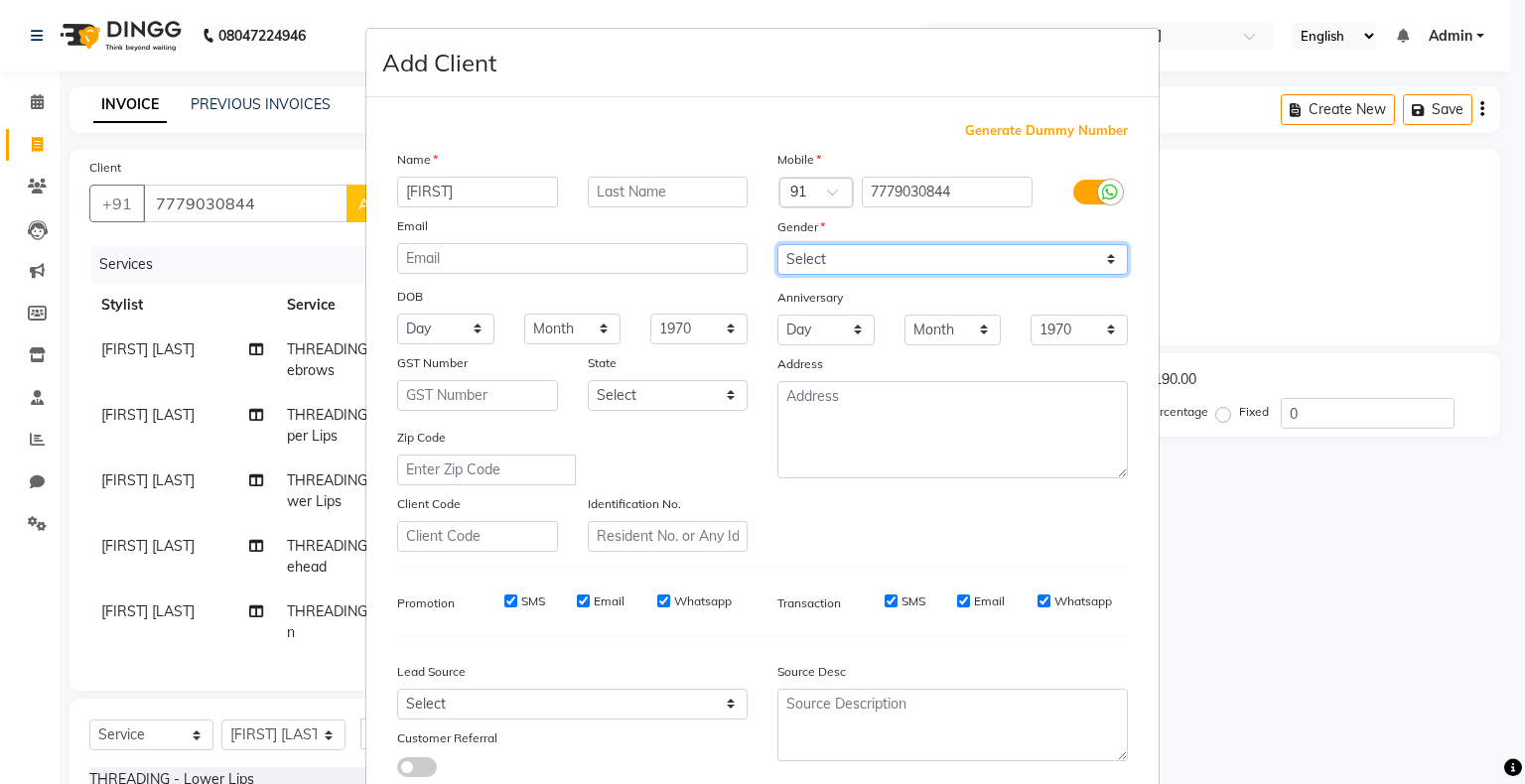 click on "Select Male Female Other Prefer Not To Say" at bounding box center (952, 259) 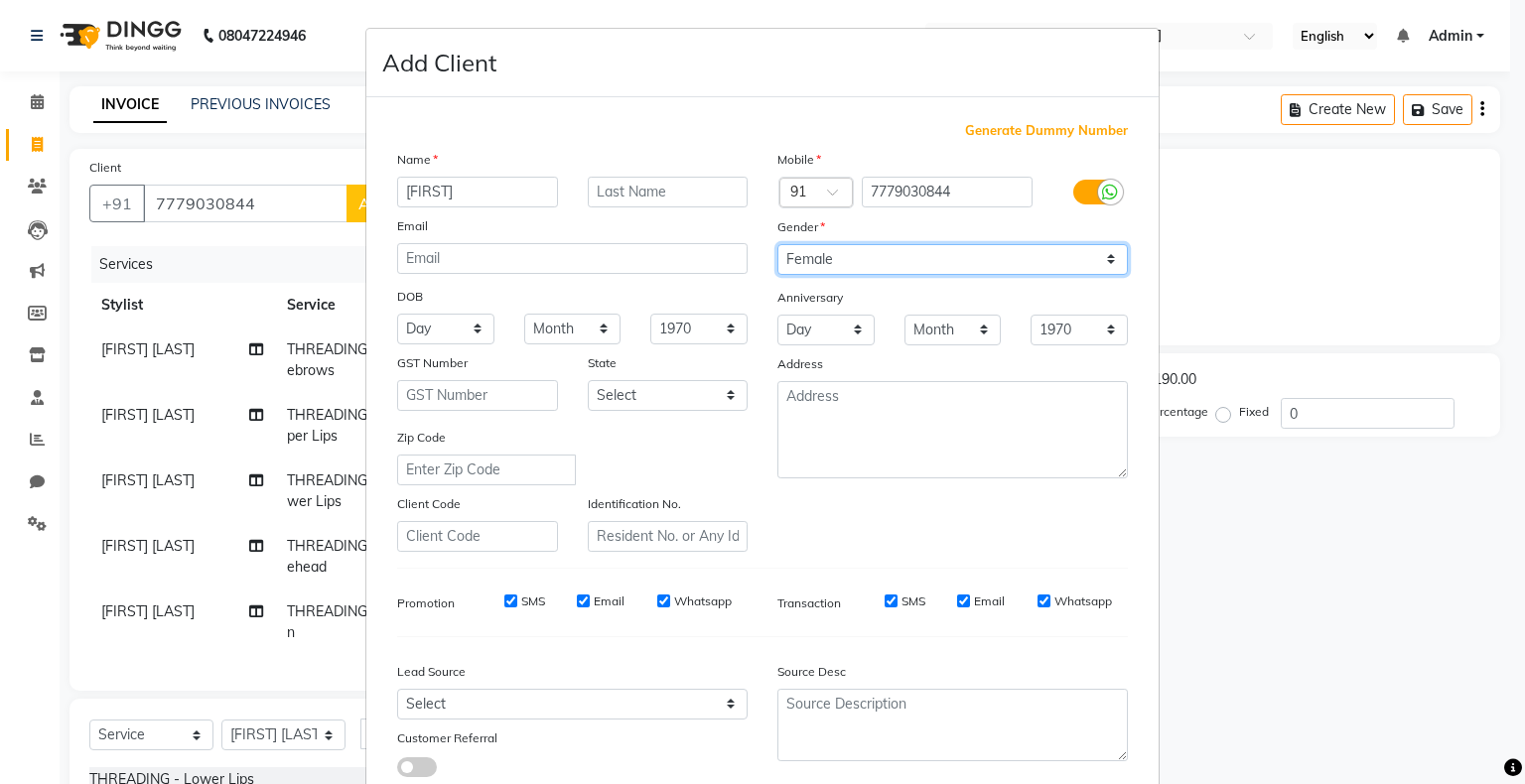click on "Select Male Female Other Prefer Not To Say" at bounding box center (952, 259) 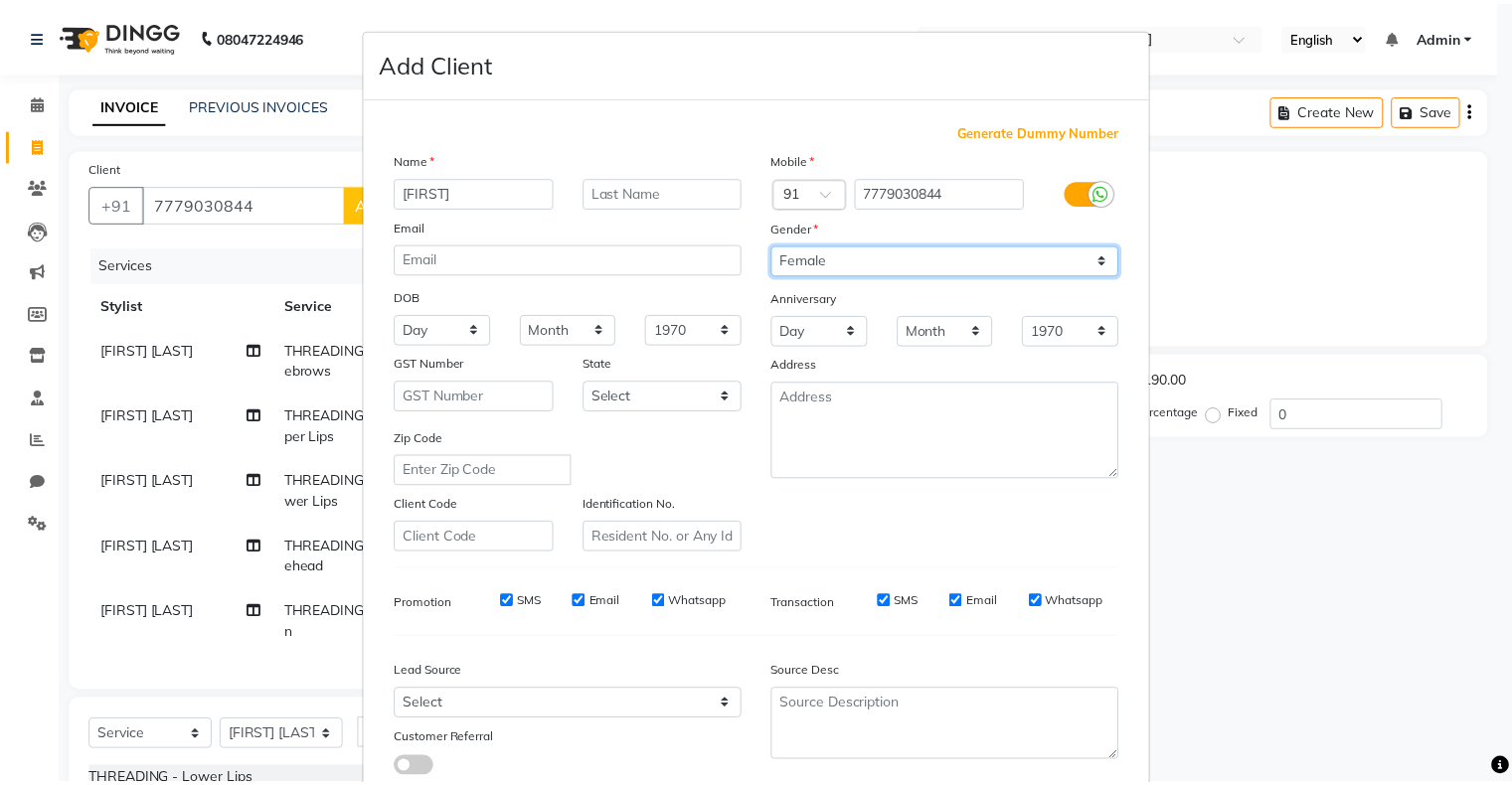 scroll, scrollTop: 141, scrollLeft: 0, axis: vertical 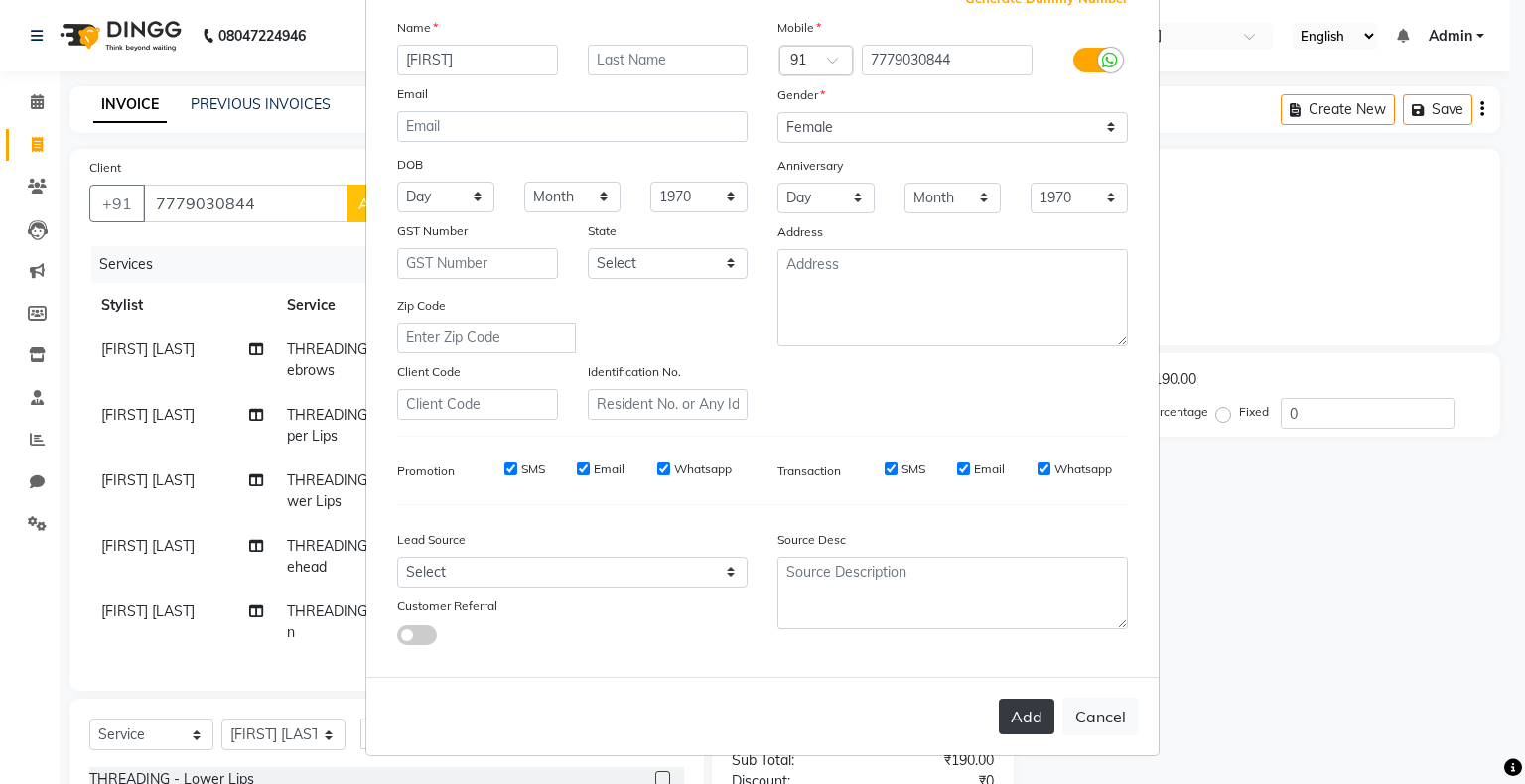 click on "Add" at bounding box center (1027, 717) 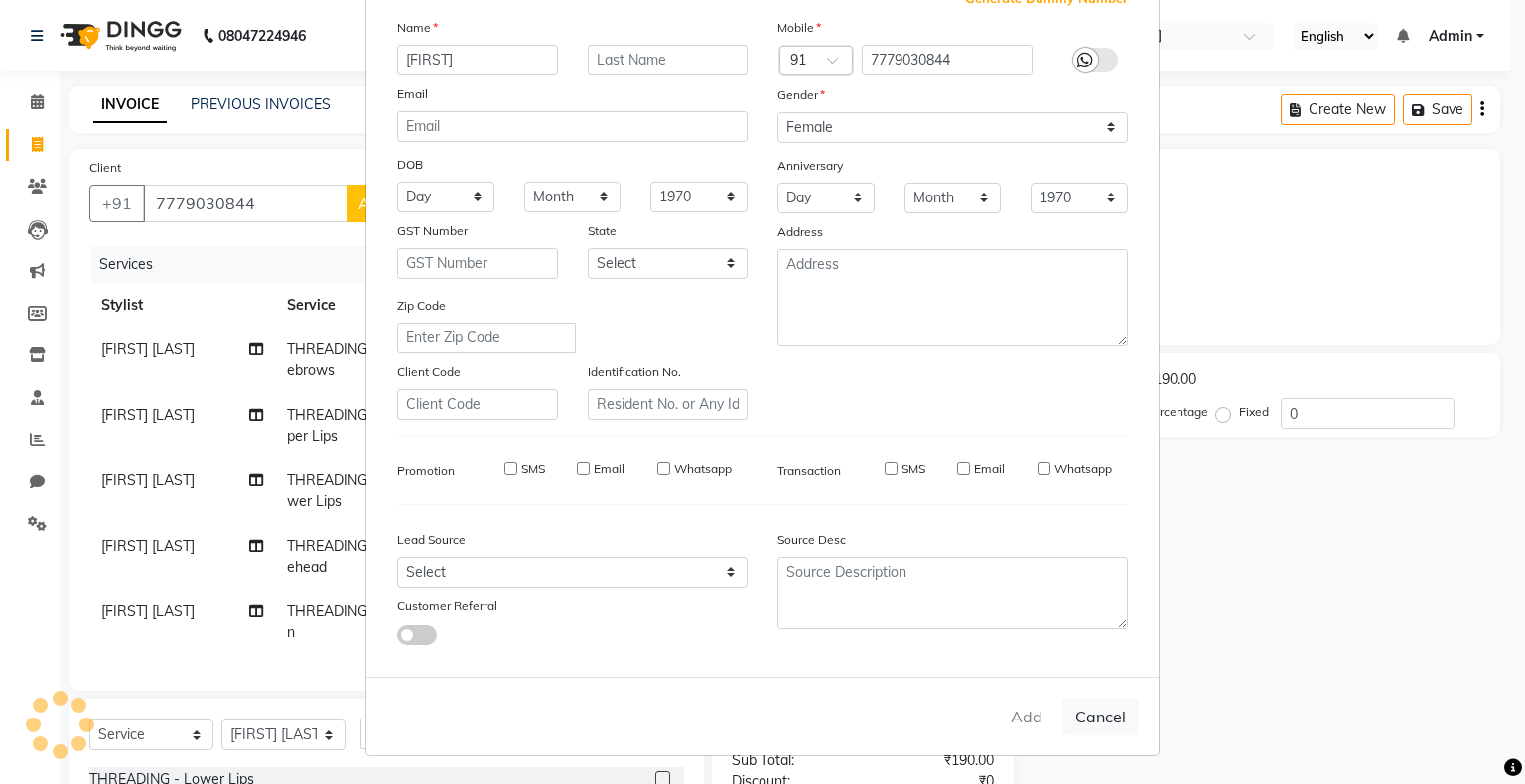 type 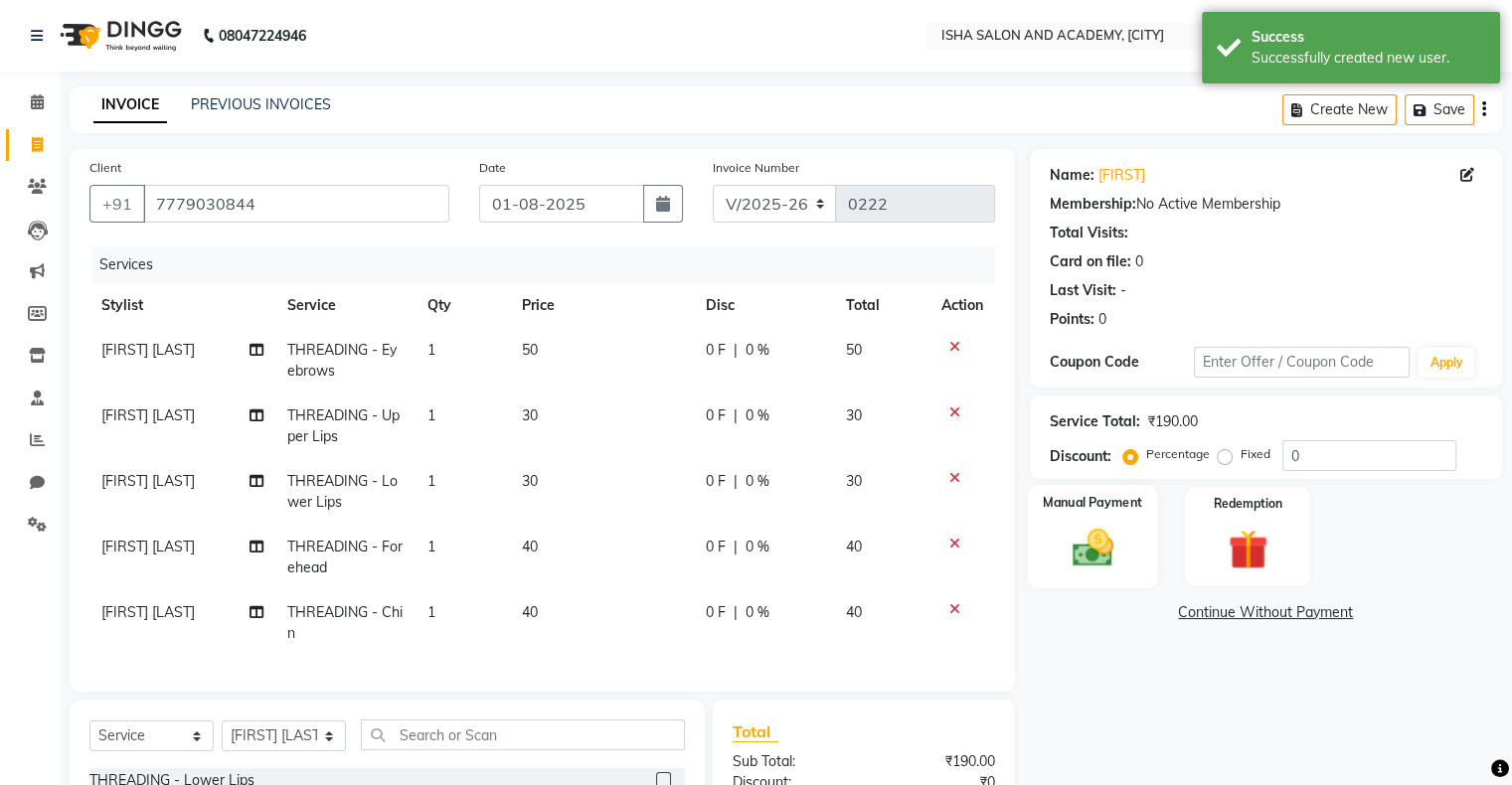 click 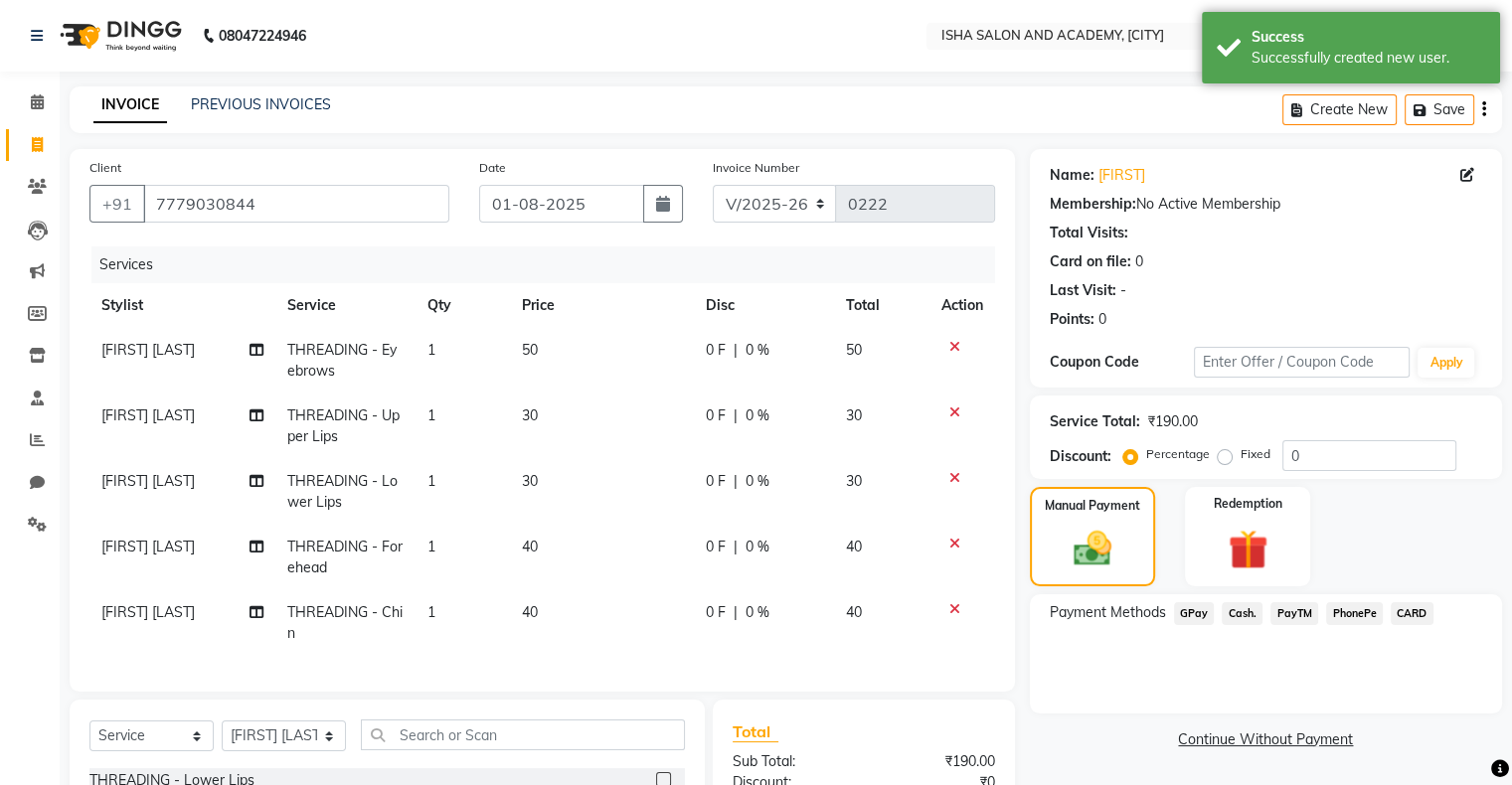 click on "Cash." 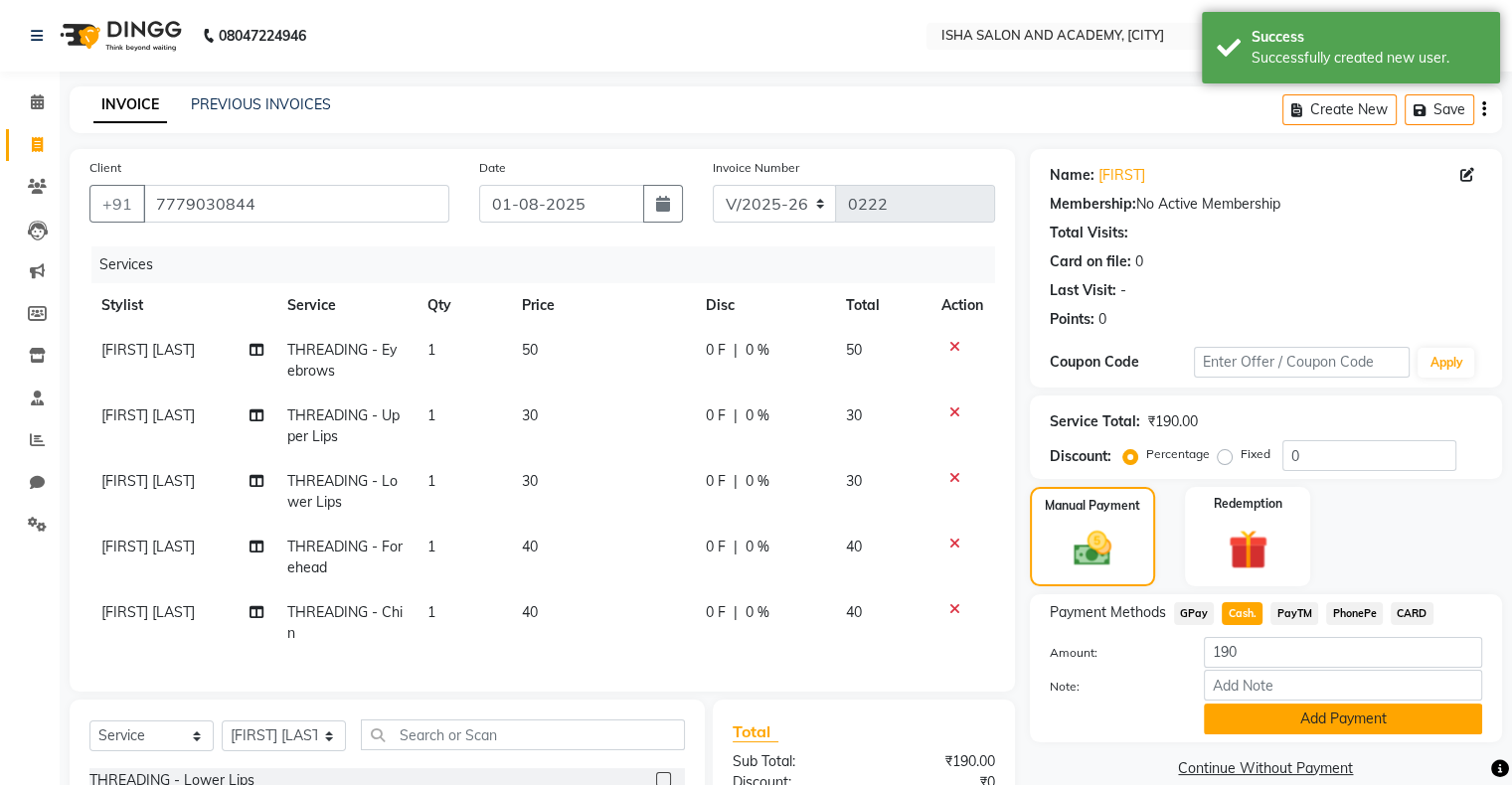 click on "Add Payment" 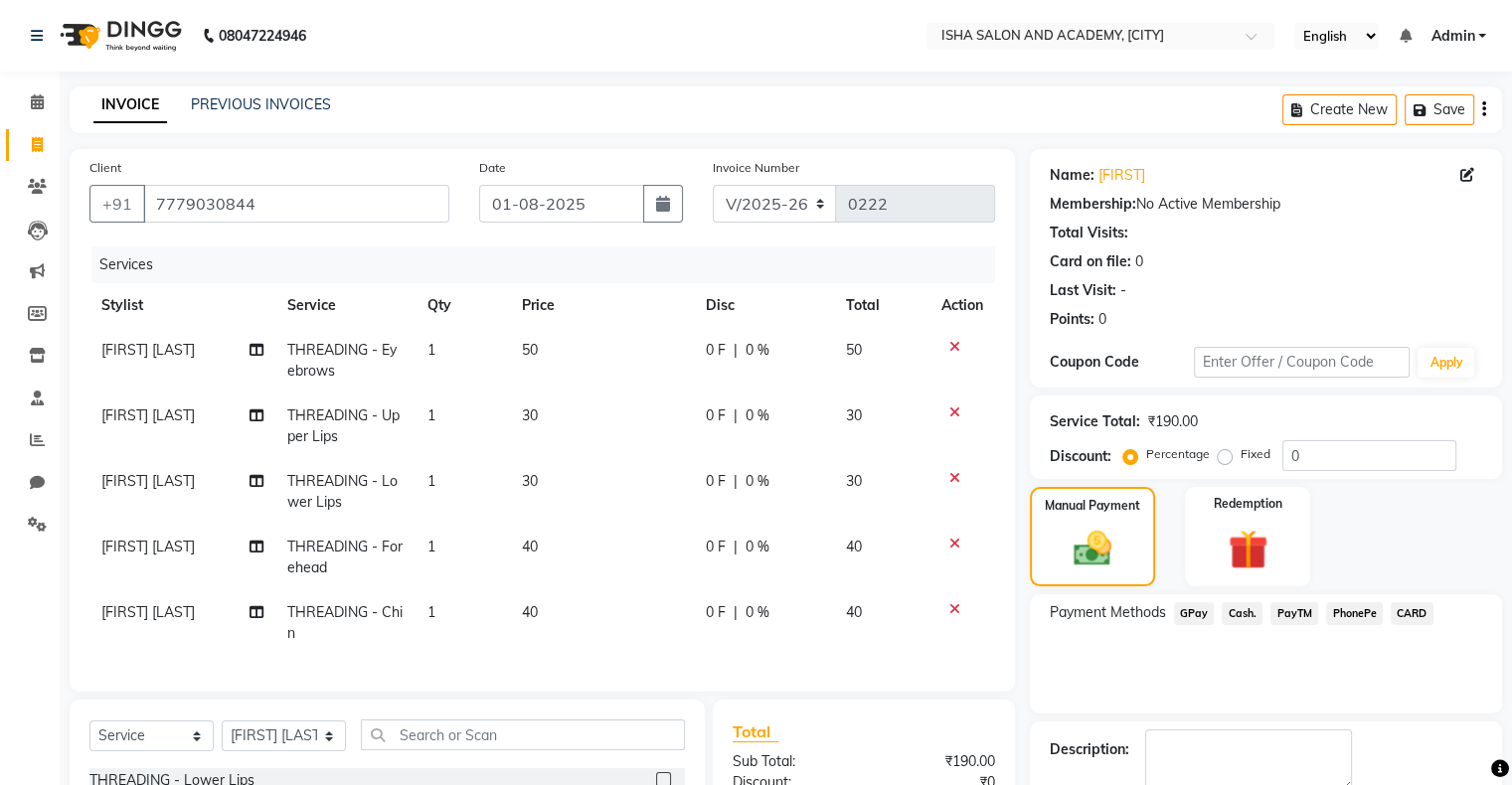 scroll, scrollTop: 252, scrollLeft: 0, axis: vertical 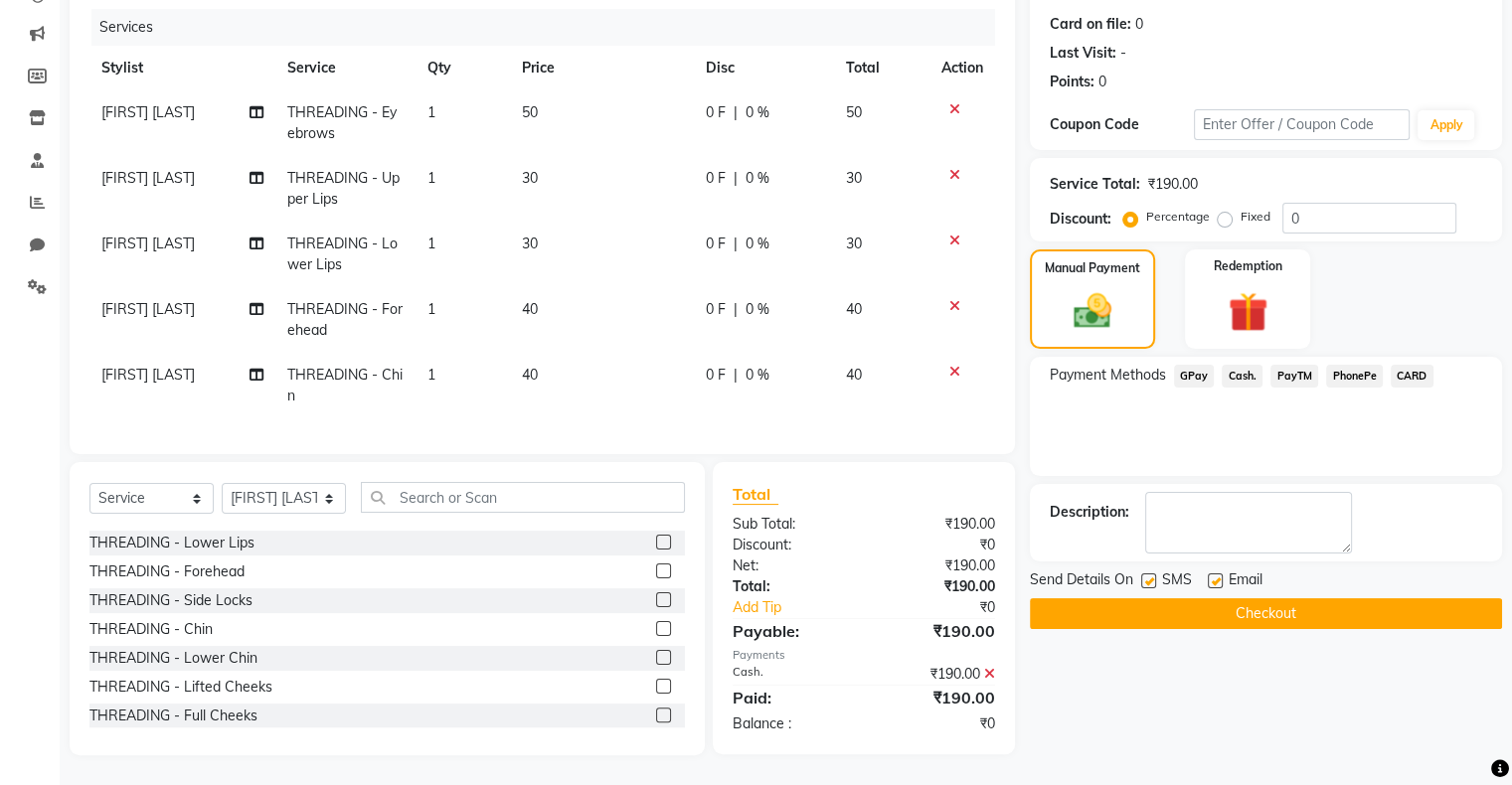 click on "Checkout" 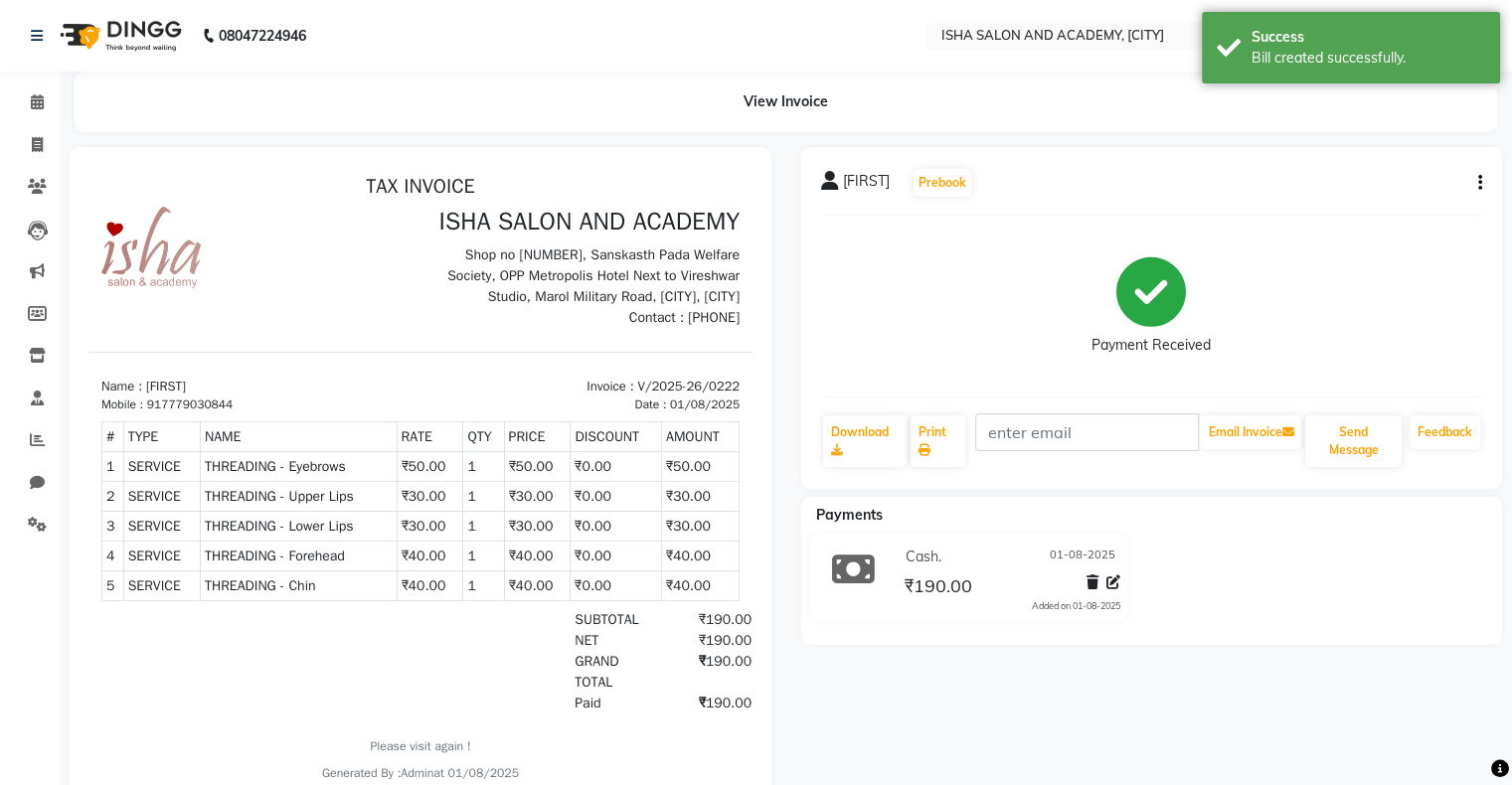 scroll, scrollTop: 0, scrollLeft: 0, axis: both 